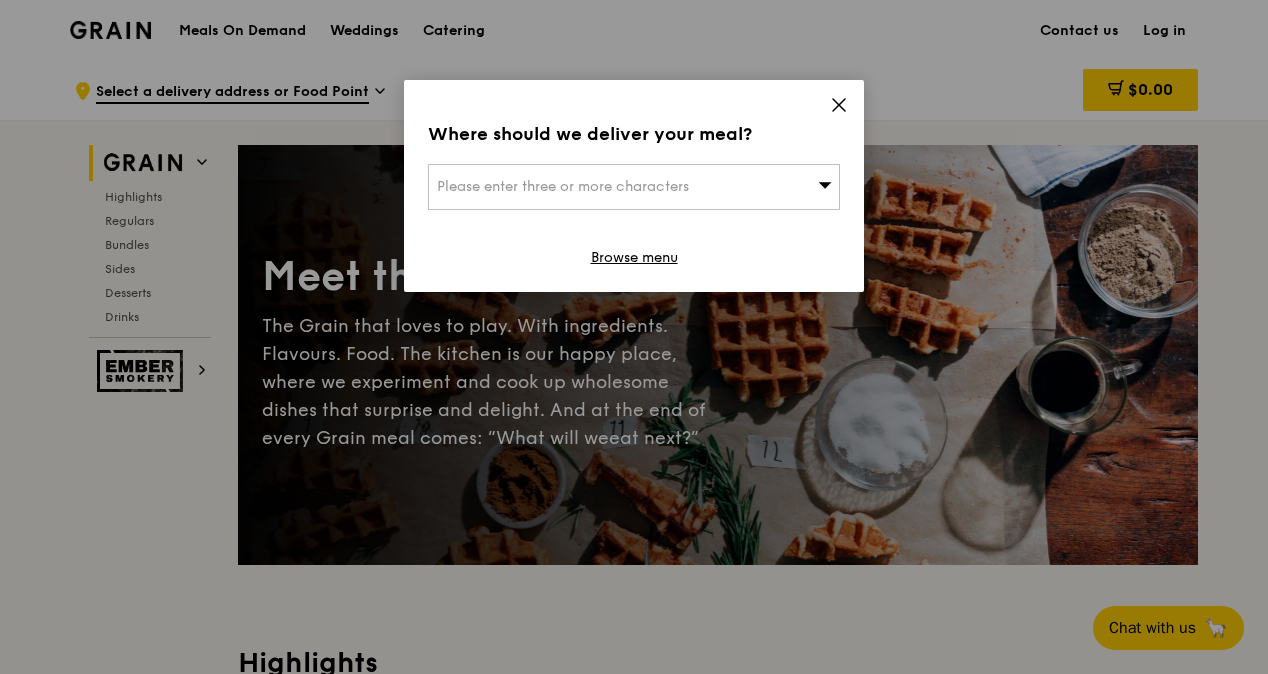 scroll, scrollTop: 0, scrollLeft: 0, axis: both 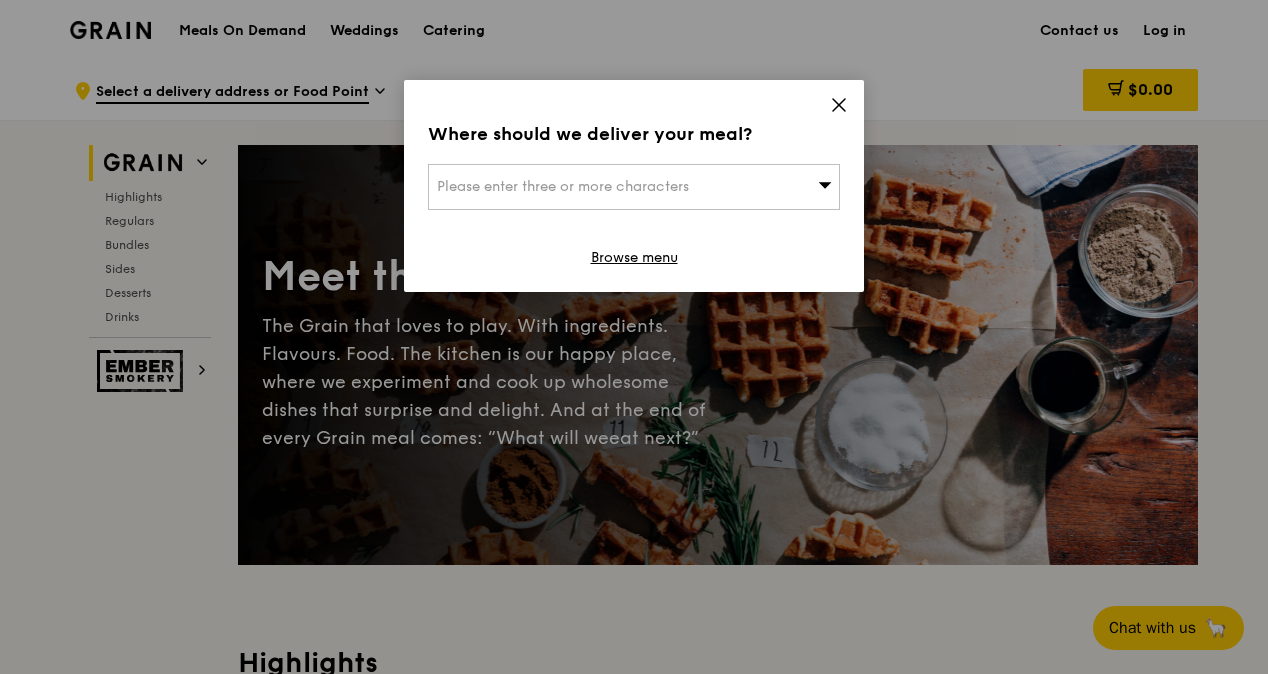 click 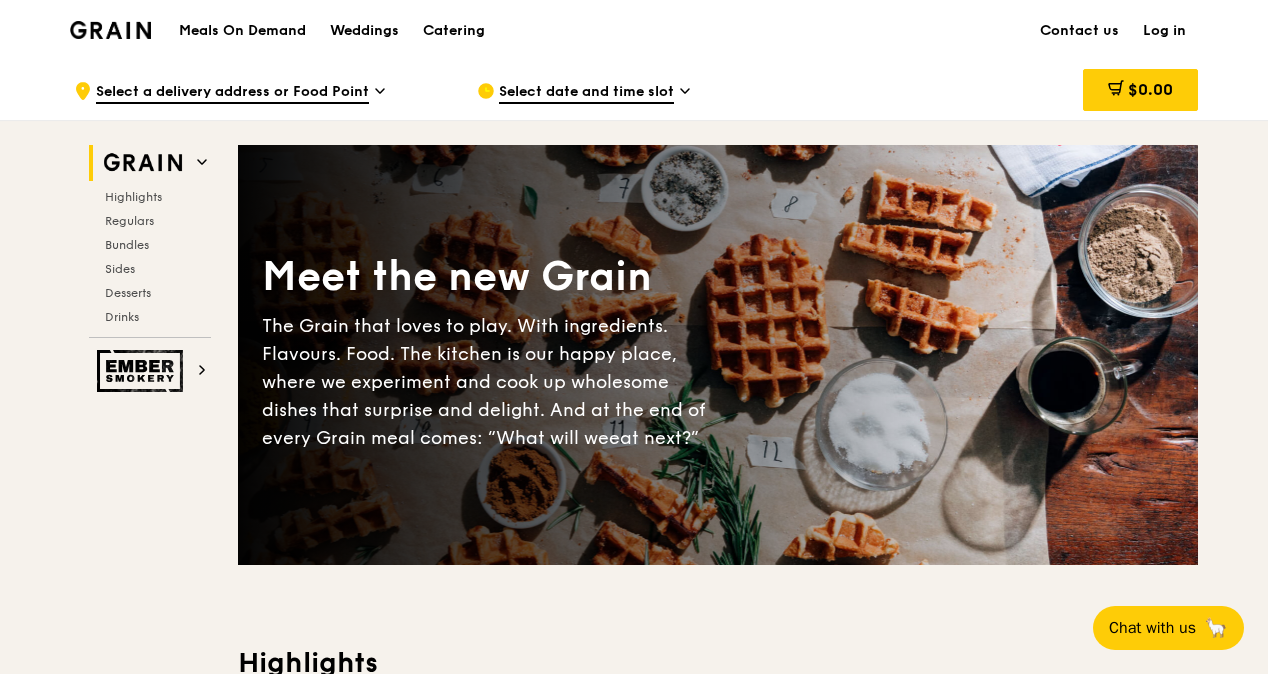 click on "Log in" at bounding box center (1164, 31) 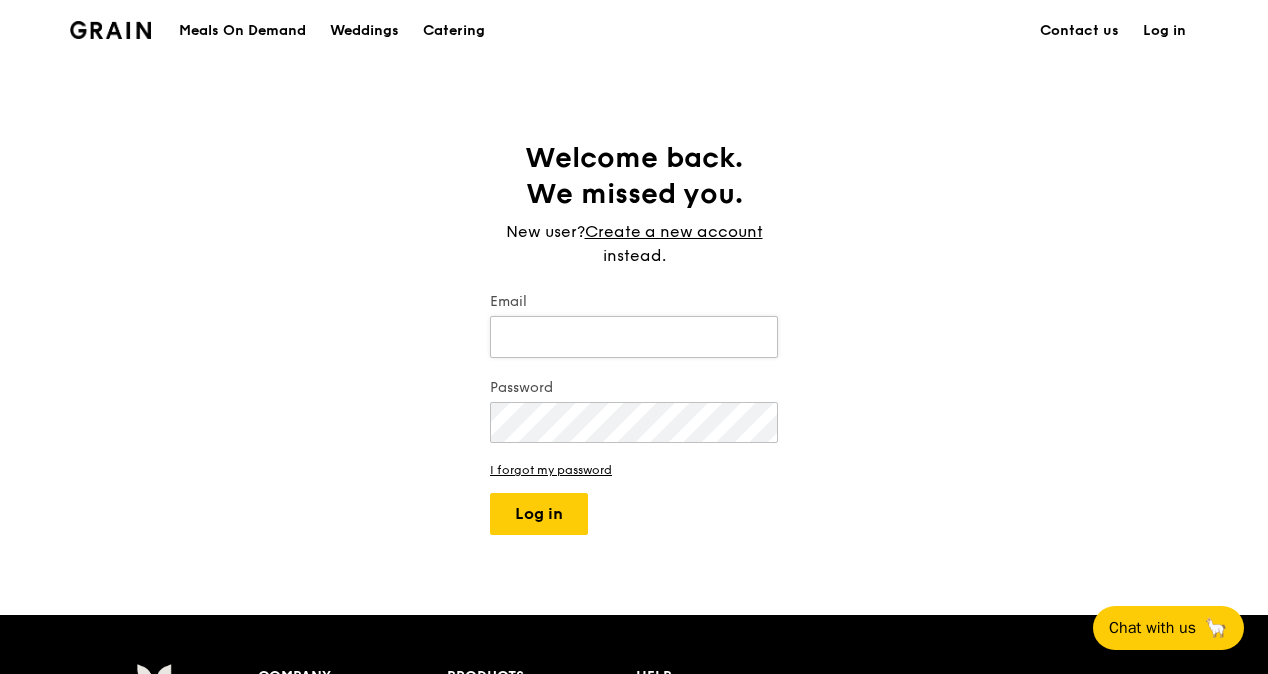 click on "Email" at bounding box center [634, 337] 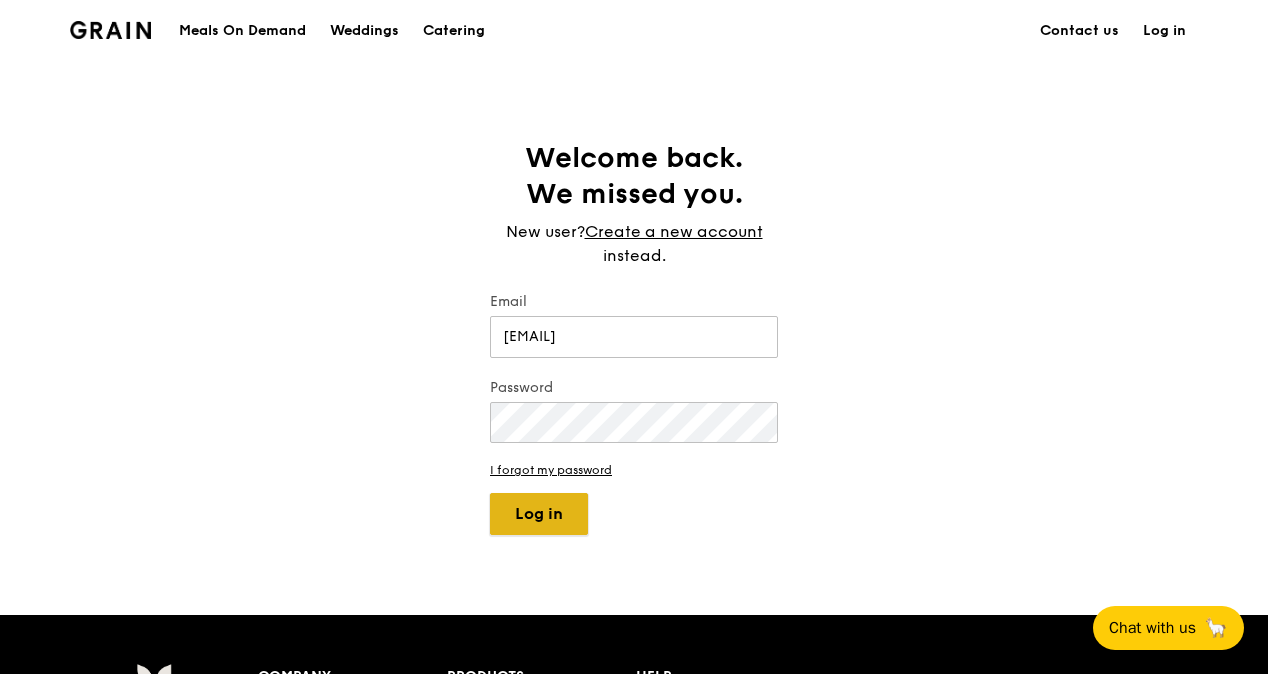click on "Log in" at bounding box center (539, 514) 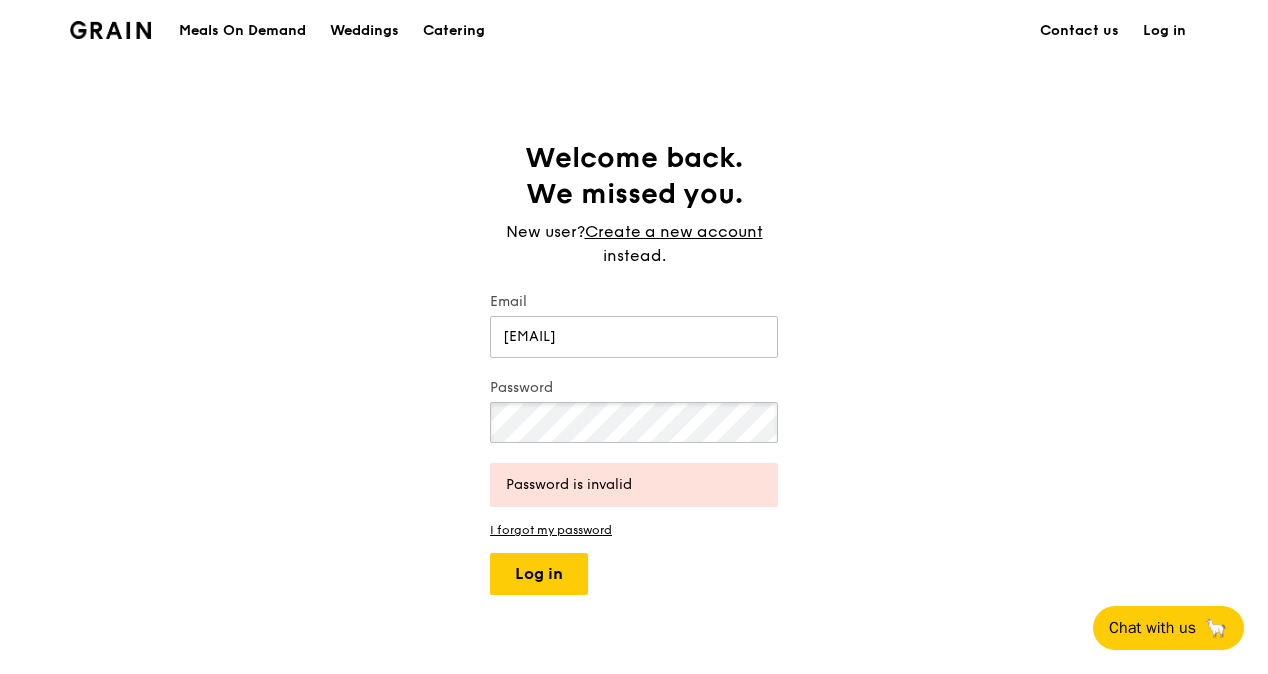 click on "Welcome back. We missed you. New user?
Create a new account
instead.
Email
yvonne.lew@lonza.com
Password
Password  is invalid
I forgot my password
Log in" at bounding box center [634, 367] 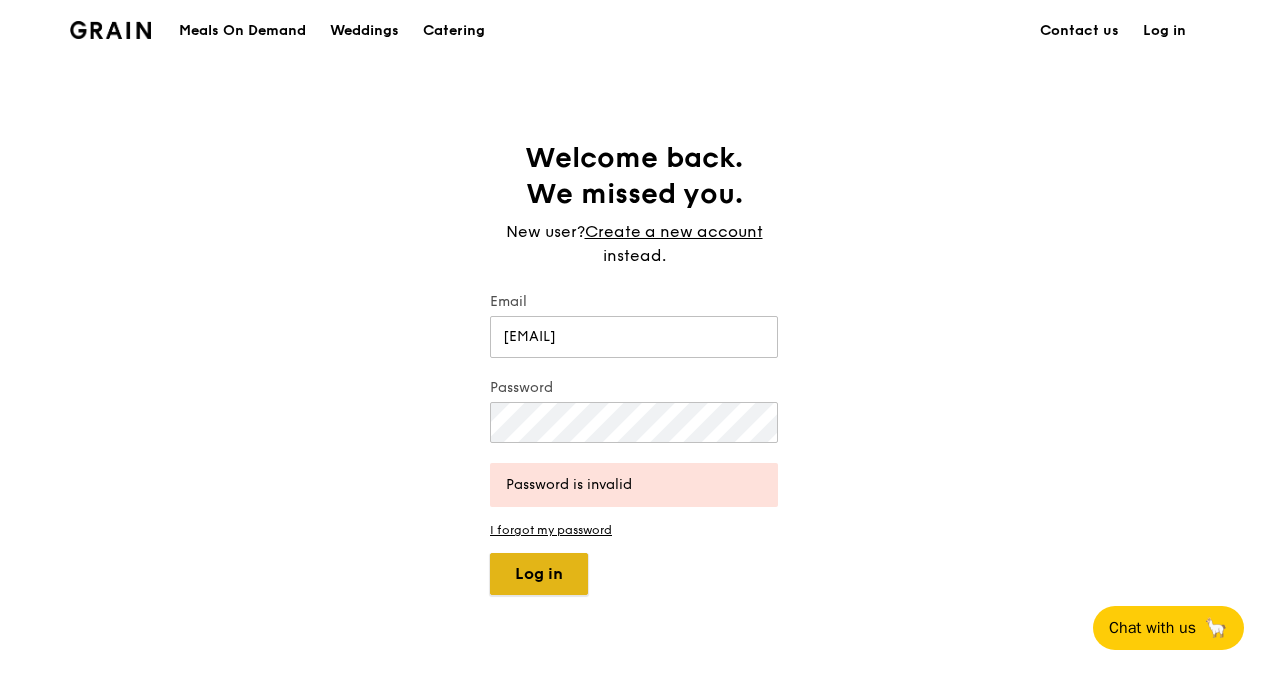 click on "Log in" at bounding box center [539, 574] 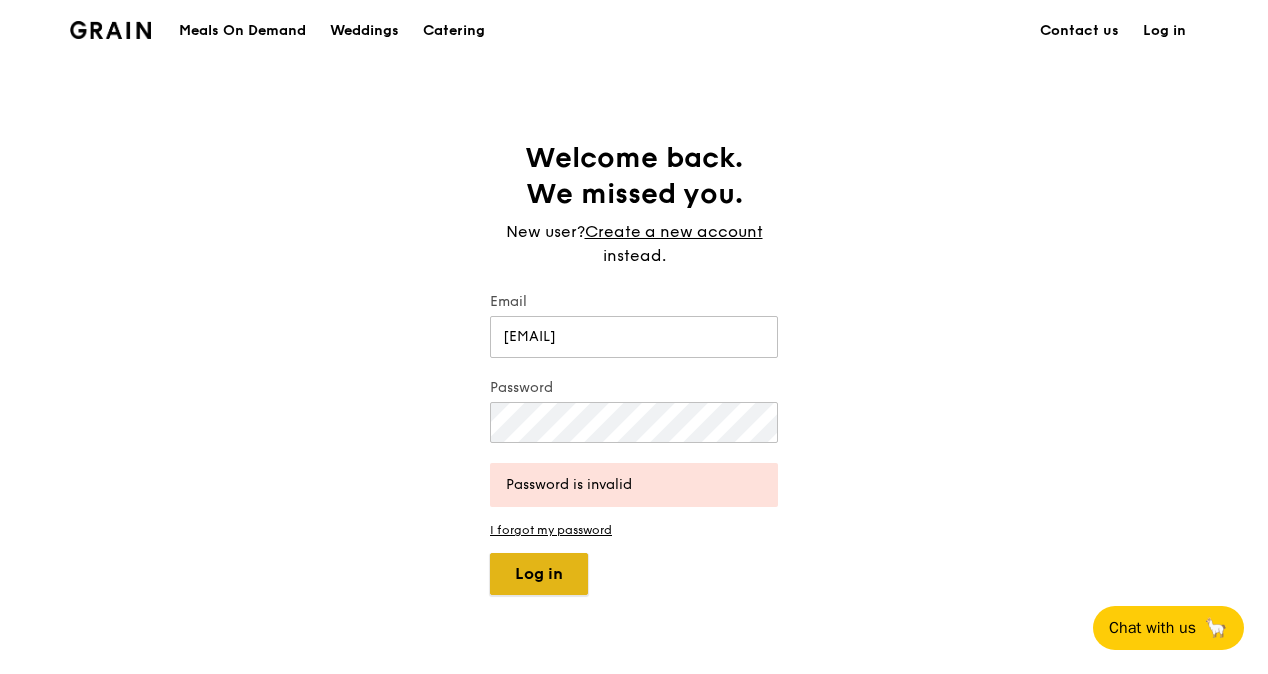 click on "Log in" at bounding box center (539, 574) 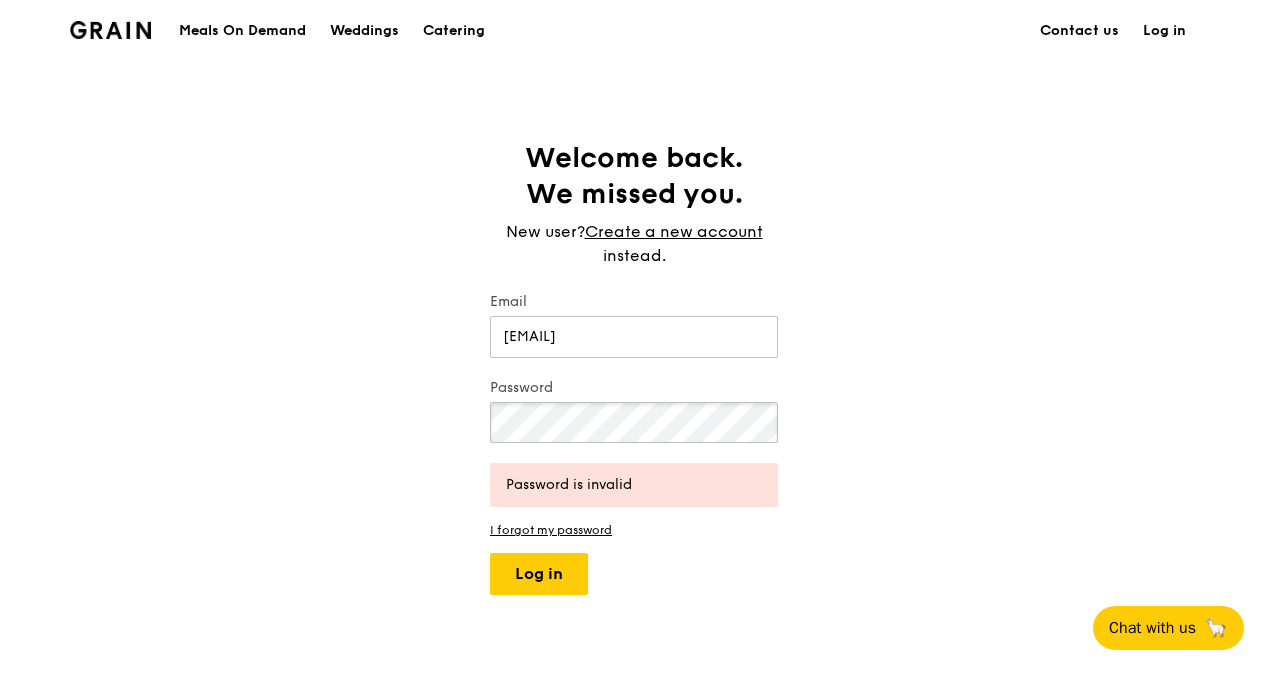 click on "Welcome back. We missed you. New user?
Create a new account
instead.
Email
yvonne.lew@lonza.com
Password
Password  is invalid
I forgot my password
Log in" at bounding box center [634, 367] 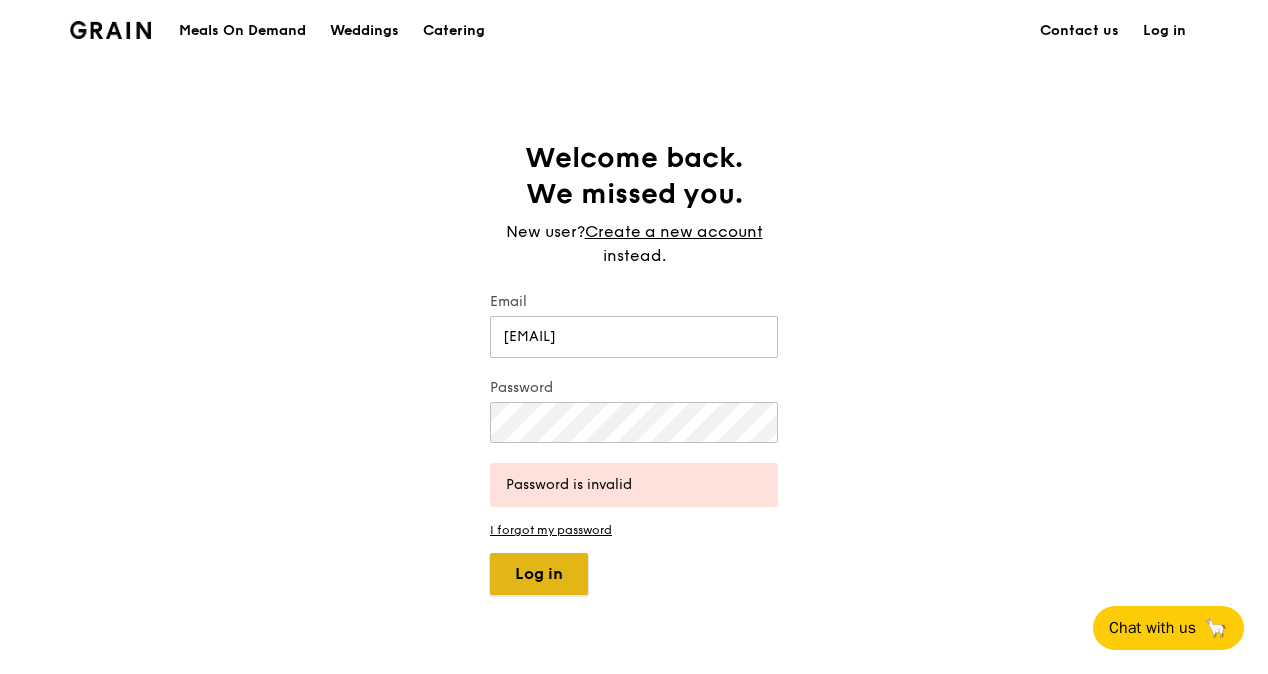 click on "Log in" at bounding box center (539, 574) 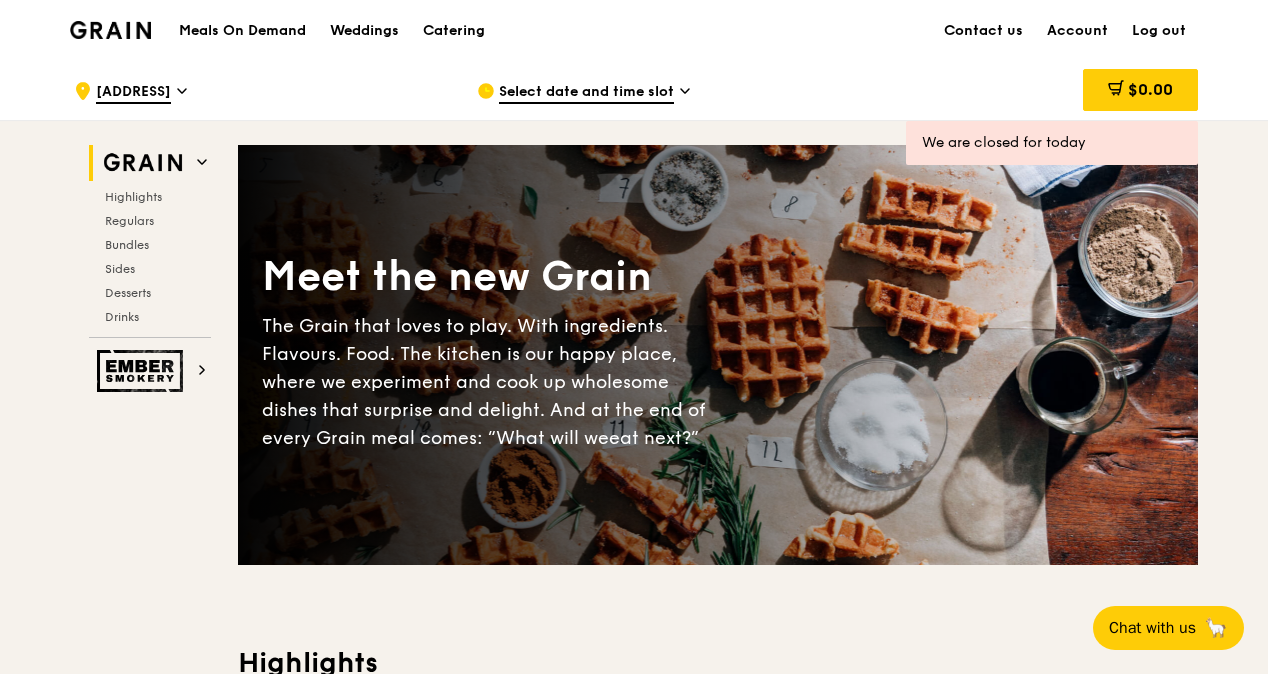 click on "Select date and time slot" at bounding box center (586, 93) 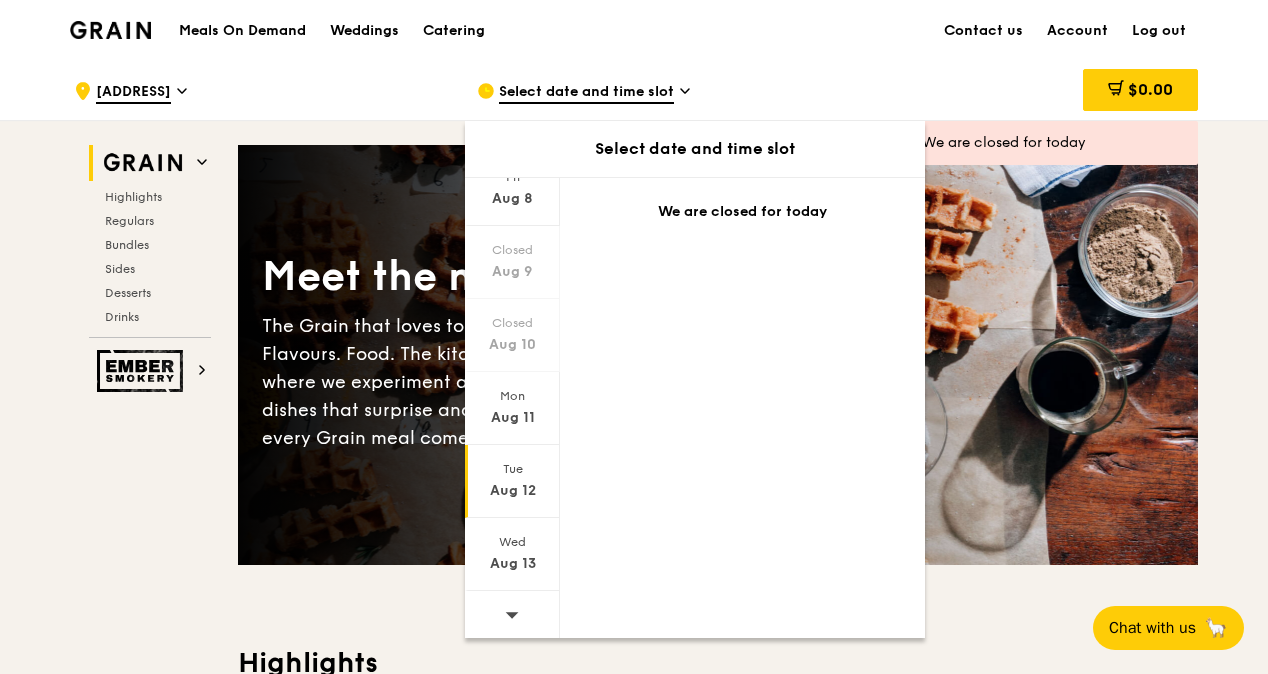 scroll, scrollTop: 151, scrollLeft: 0, axis: vertical 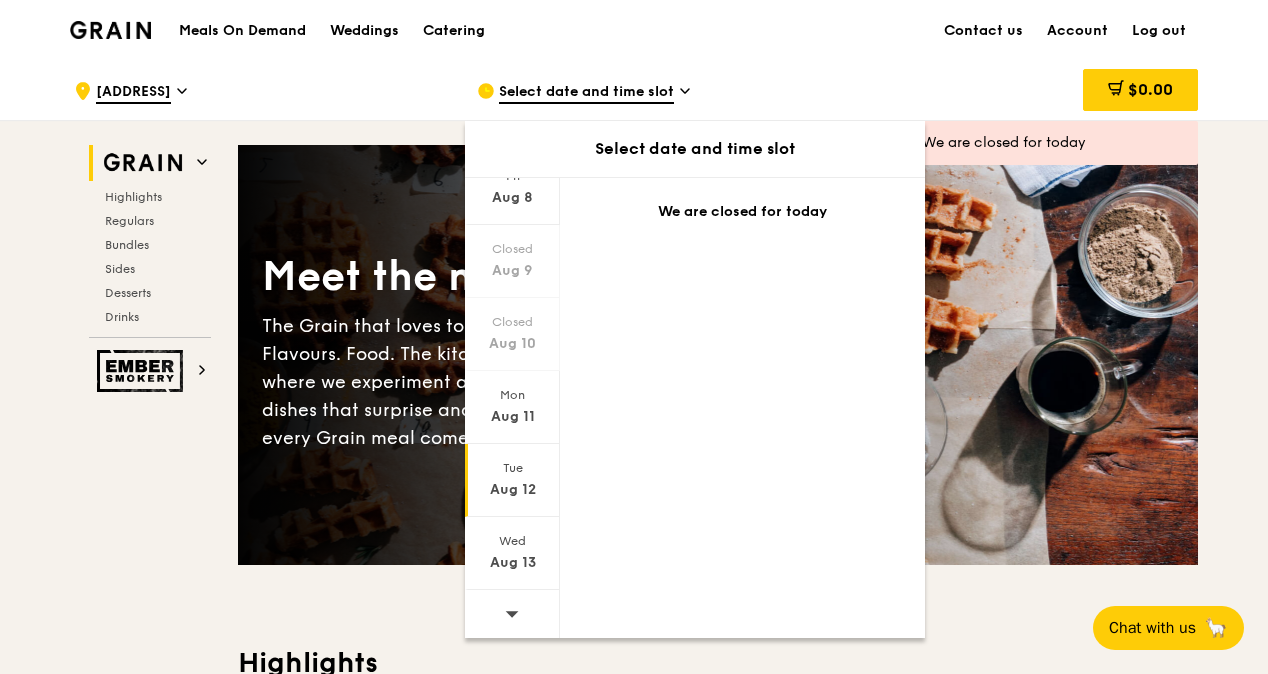 click on "Aug 12" at bounding box center (512, 490) 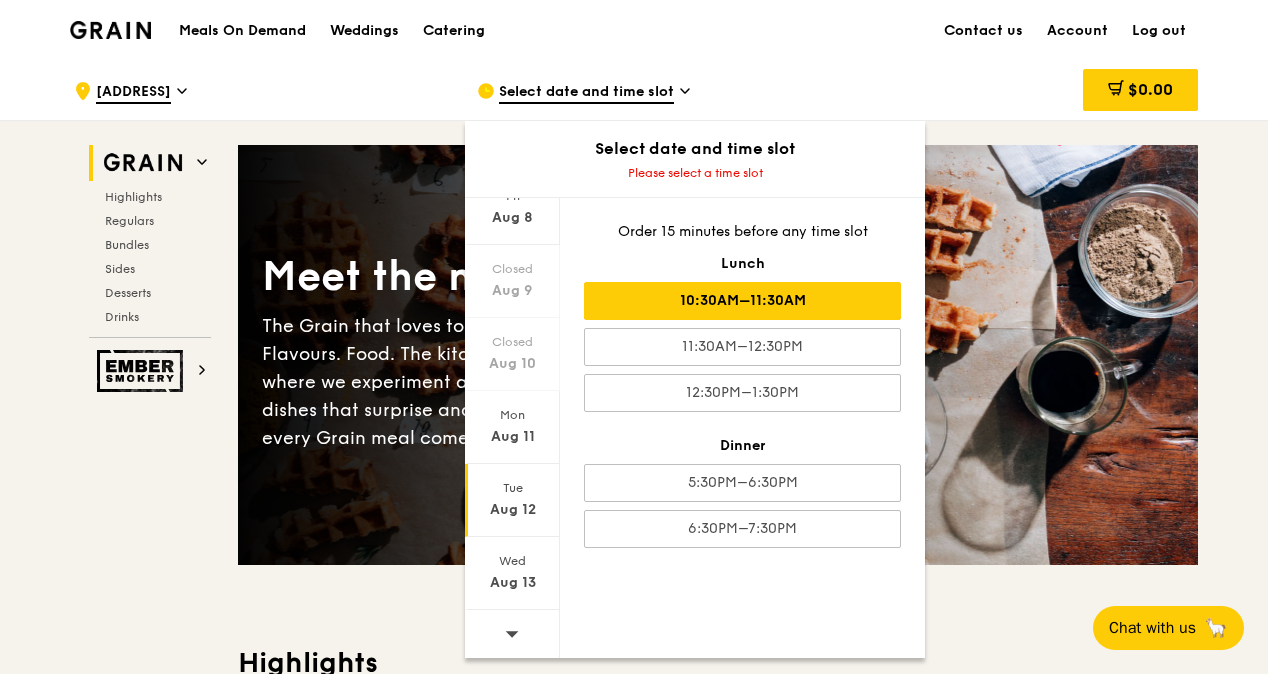 click on "10:30AM–11:30AM" at bounding box center (742, 301) 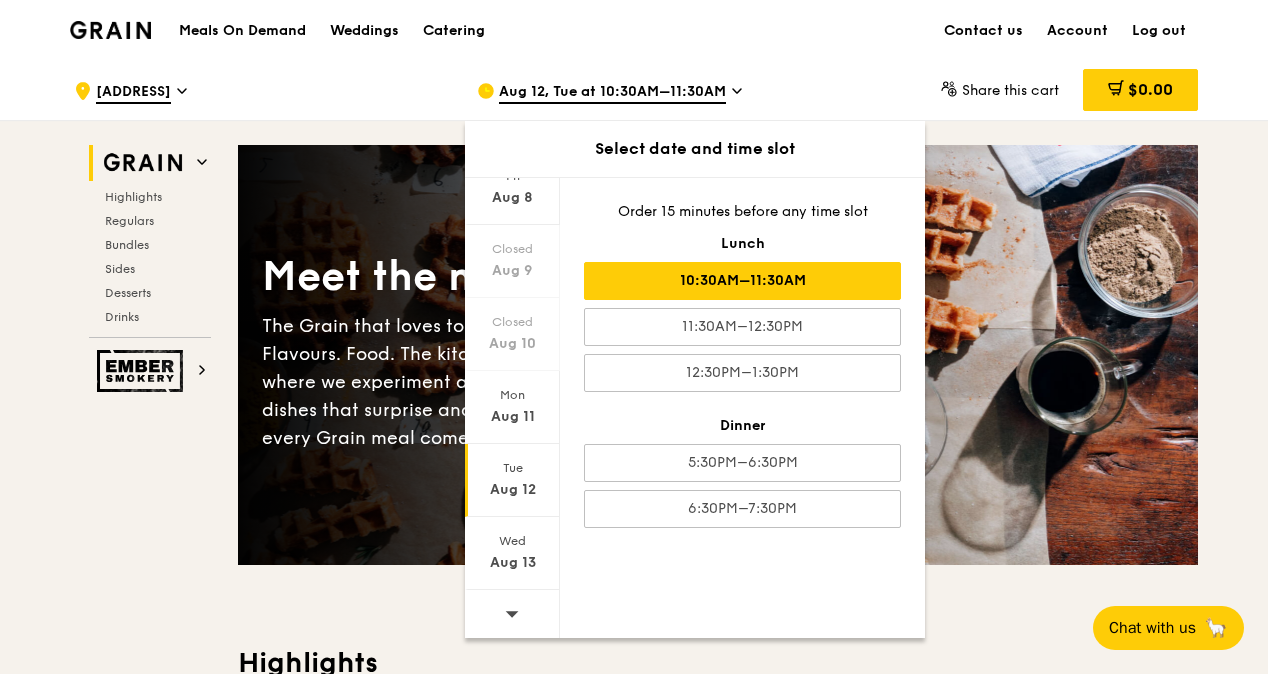 click on "10:30AM–11:30AM" at bounding box center (742, 281) 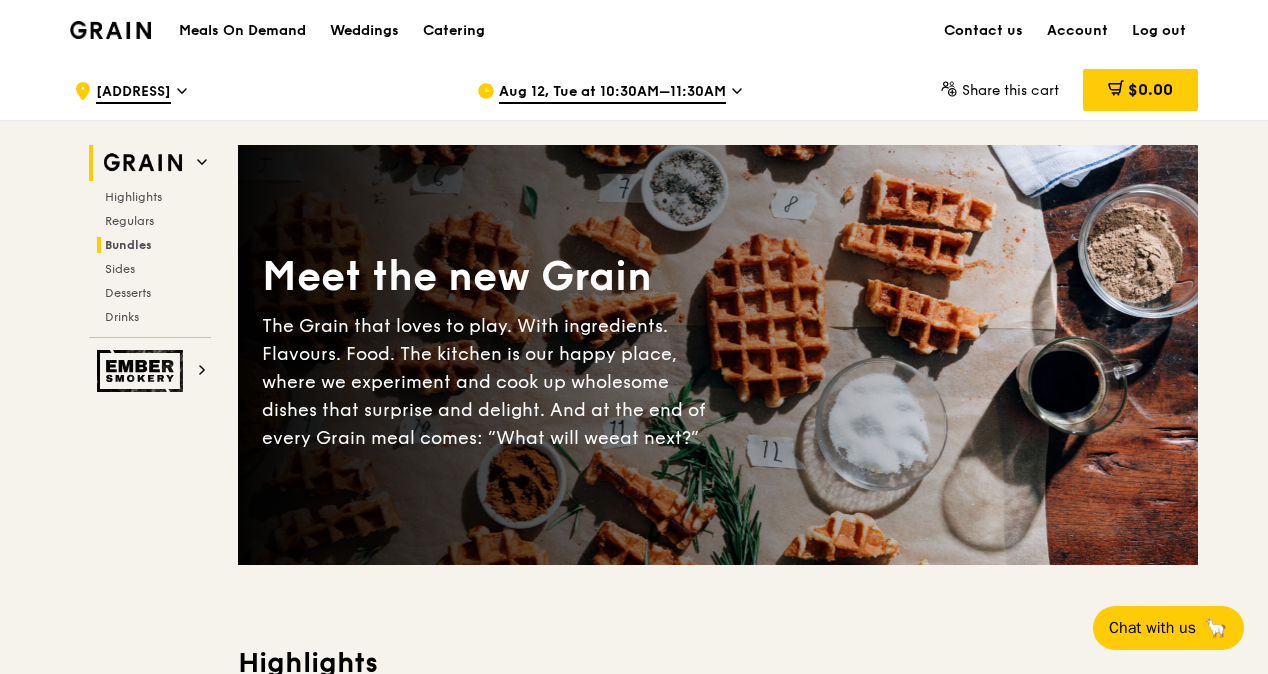 click on "Bundles" at bounding box center (128, 245) 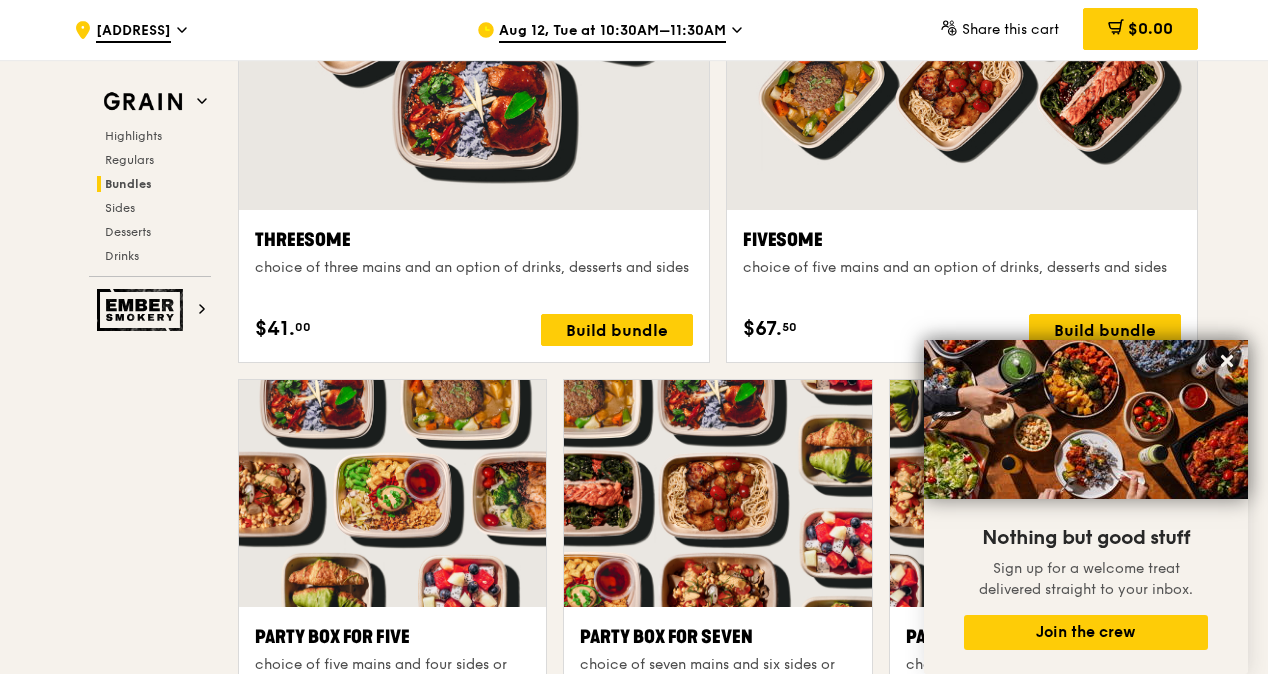 scroll, scrollTop: 3556, scrollLeft: 0, axis: vertical 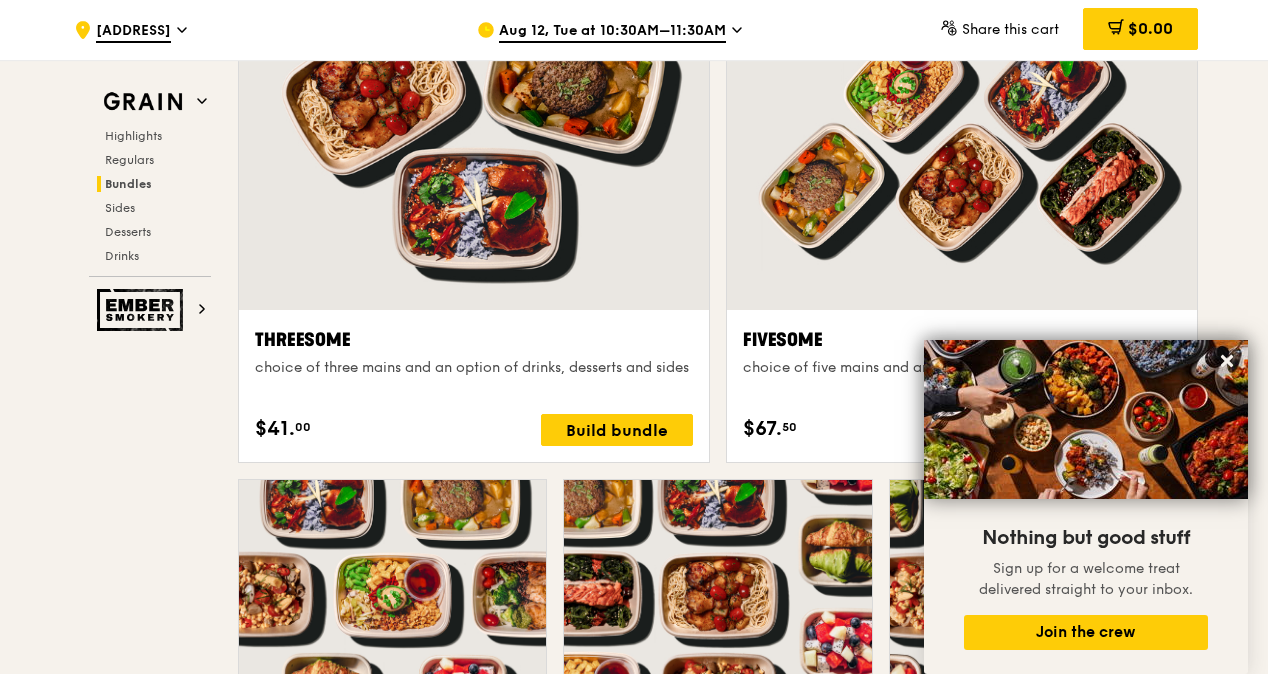 click at bounding box center [962, 136] 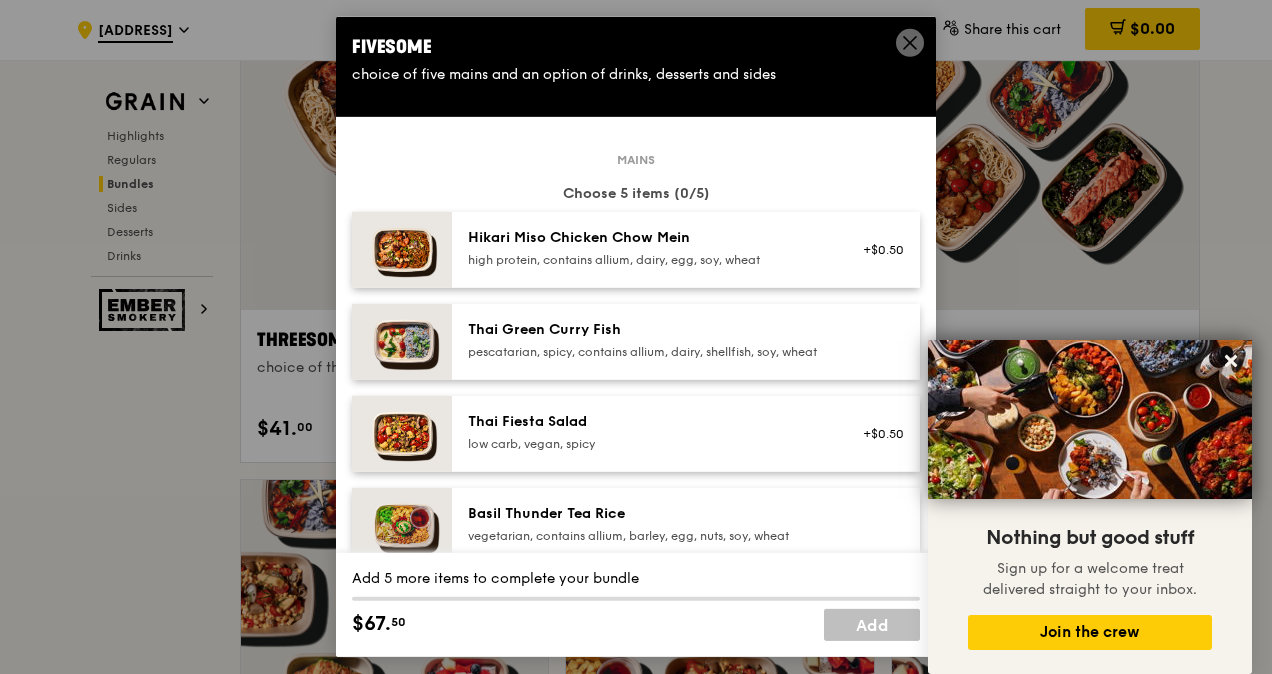 click at bounding box center [910, 43] 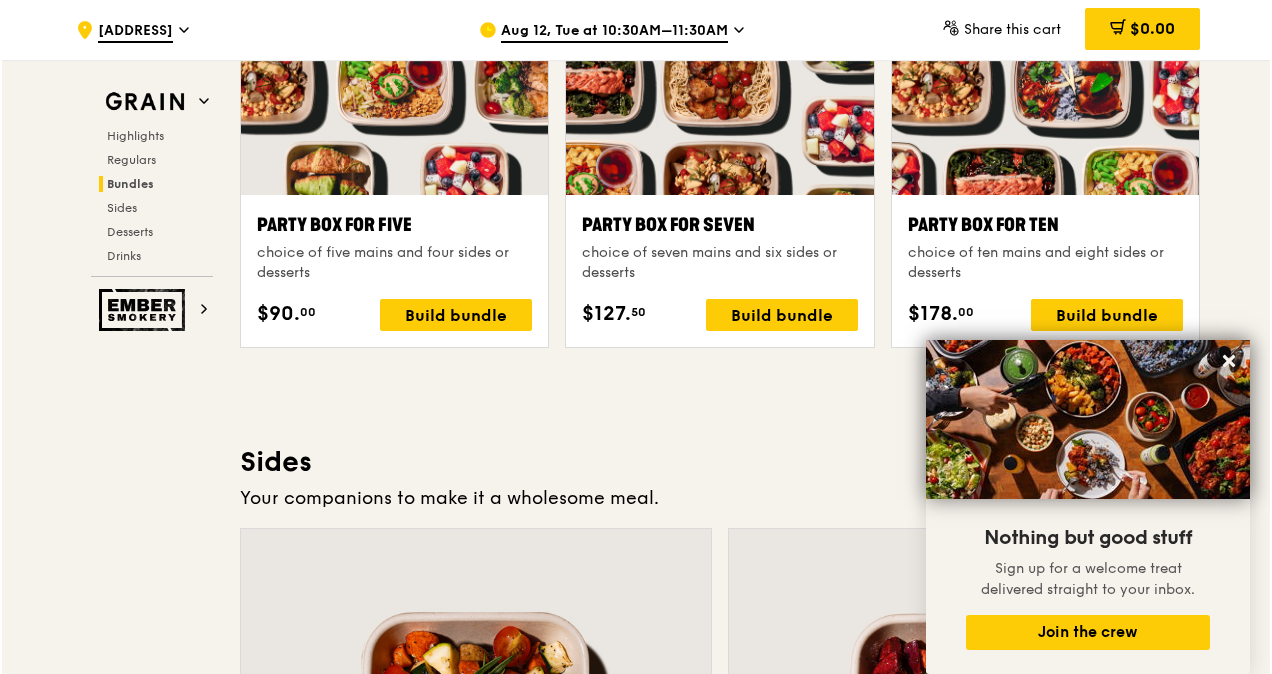 scroll, scrollTop: 4056, scrollLeft: 0, axis: vertical 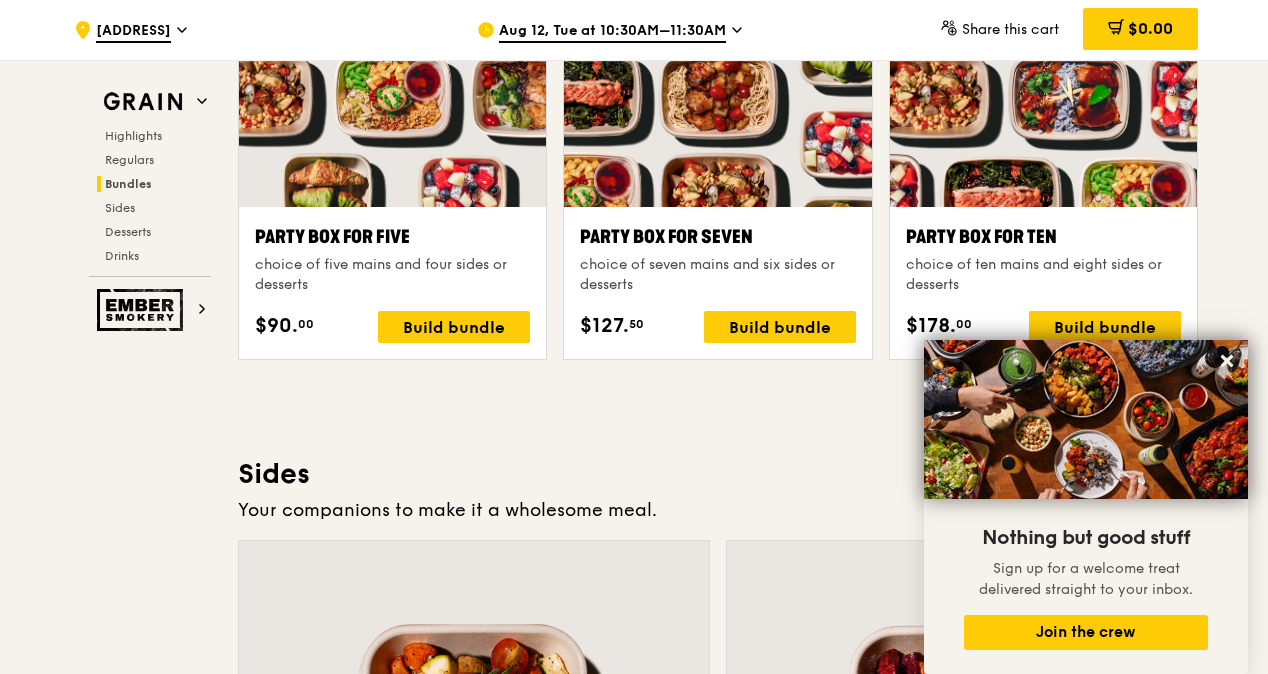 click at bounding box center (1043, 93) 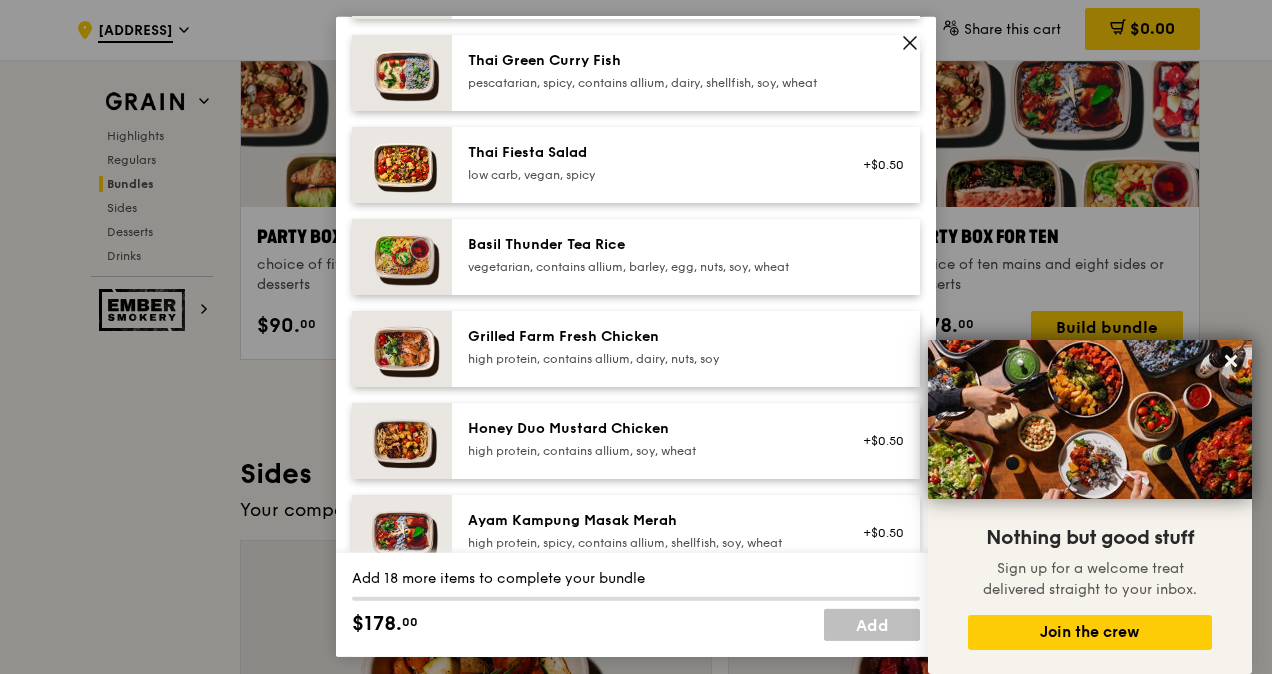 scroll, scrollTop: 300, scrollLeft: 0, axis: vertical 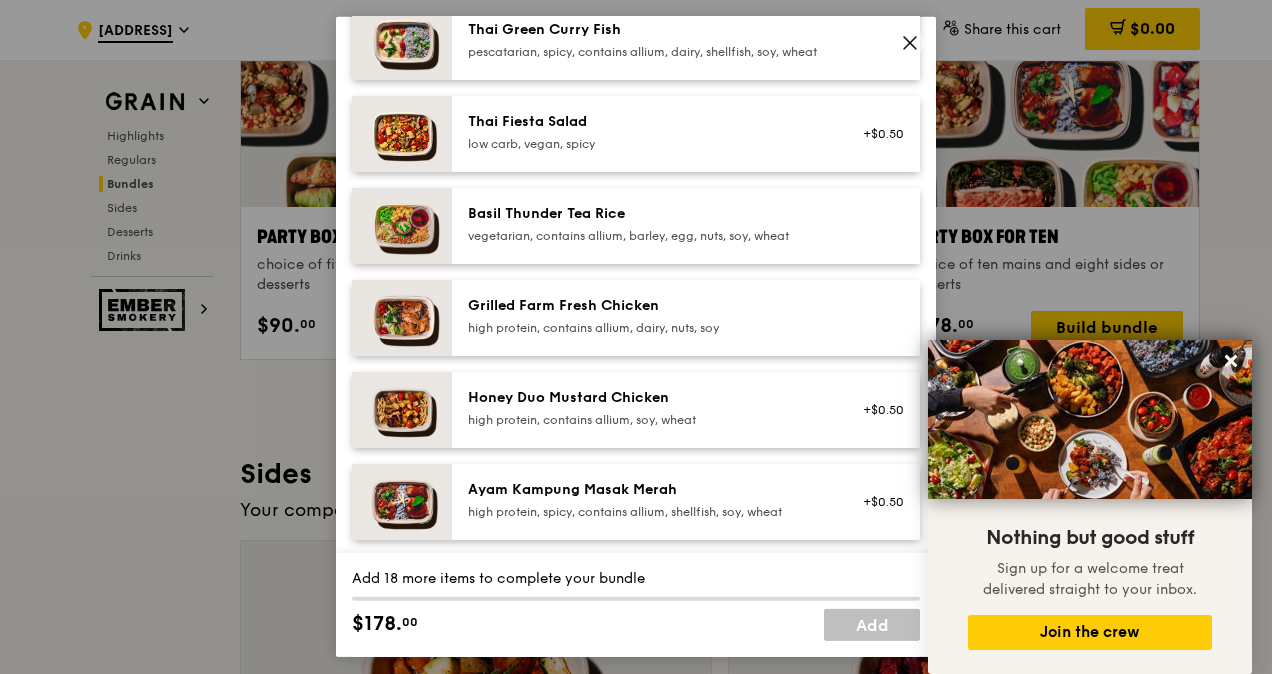 click on "vegetarian, contains allium, barley, egg, nuts, soy, wheat" at bounding box center [647, 236] 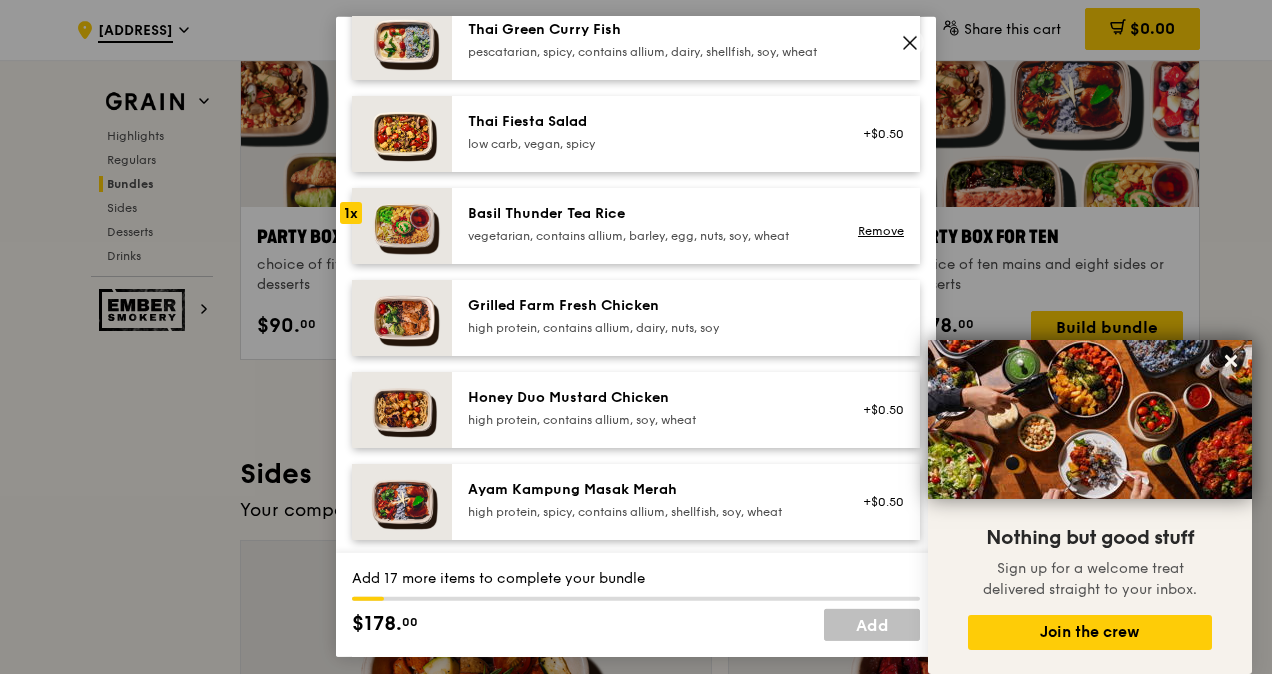 click on "Grilled Farm Fresh Chicken
high protein, contains allium, dairy, nuts, soy" at bounding box center [647, 318] 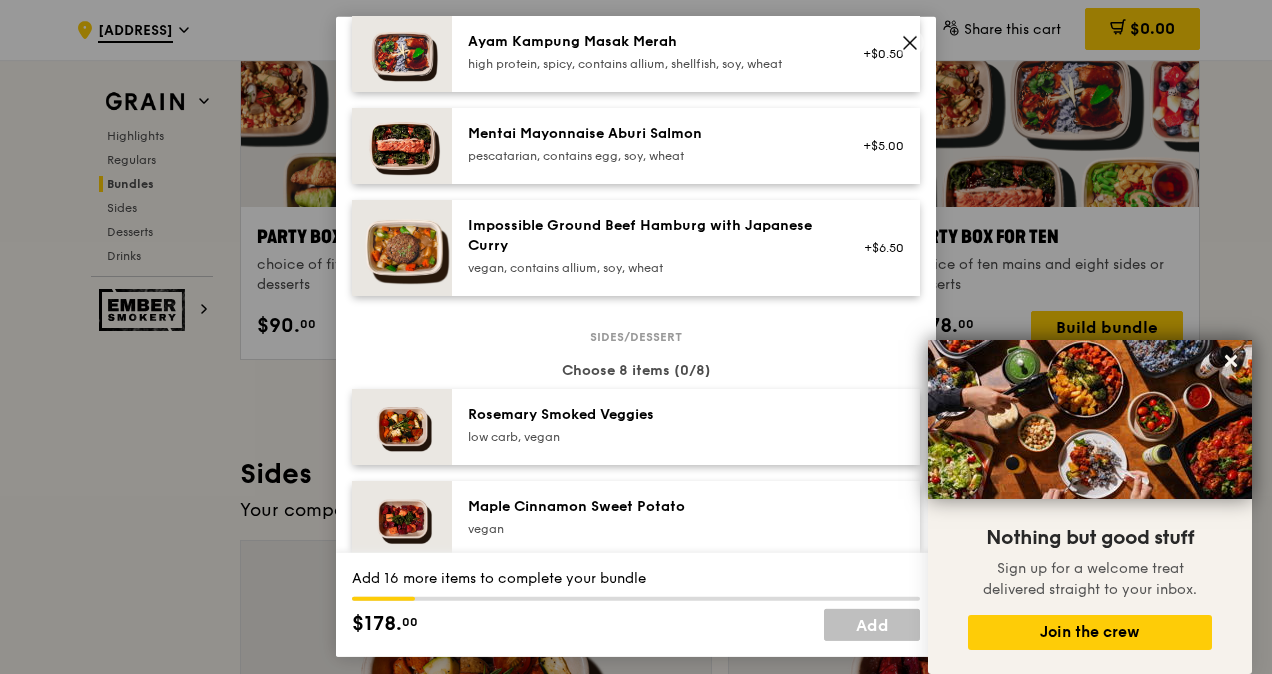 scroll, scrollTop: 500, scrollLeft: 0, axis: vertical 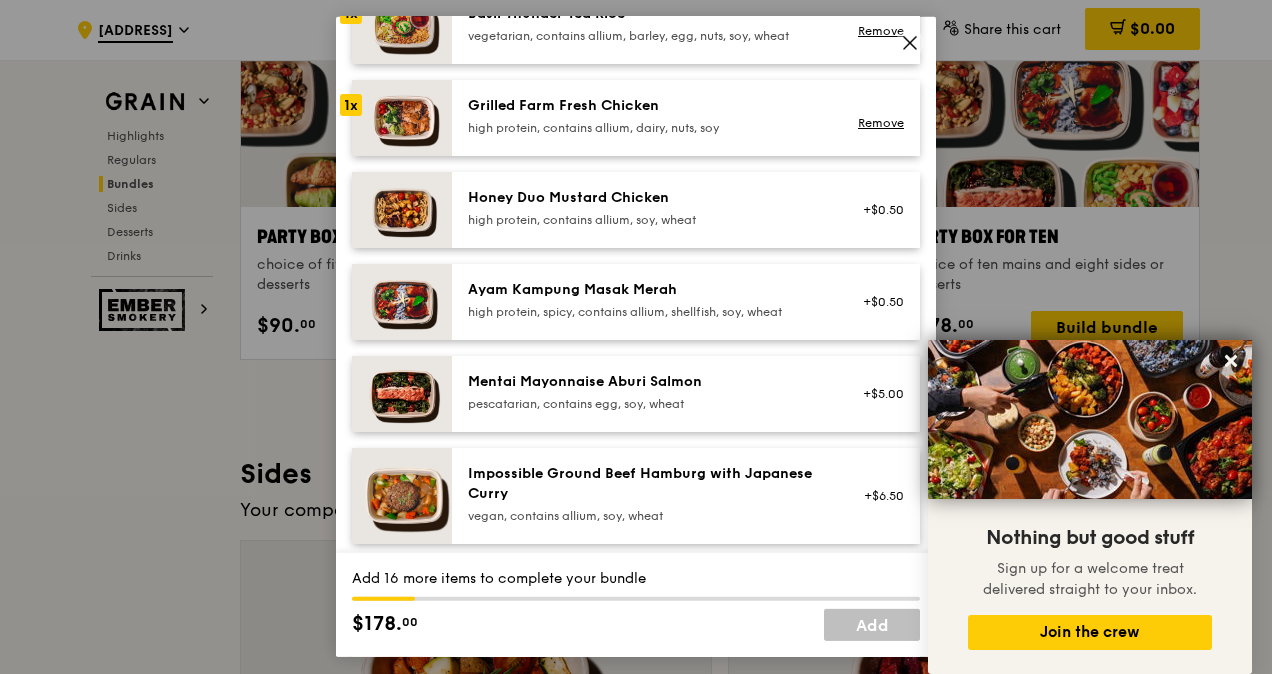 click on "Honey Duo Mustard Chicken
high protein, contains allium, soy, wheat" at bounding box center (647, 210) 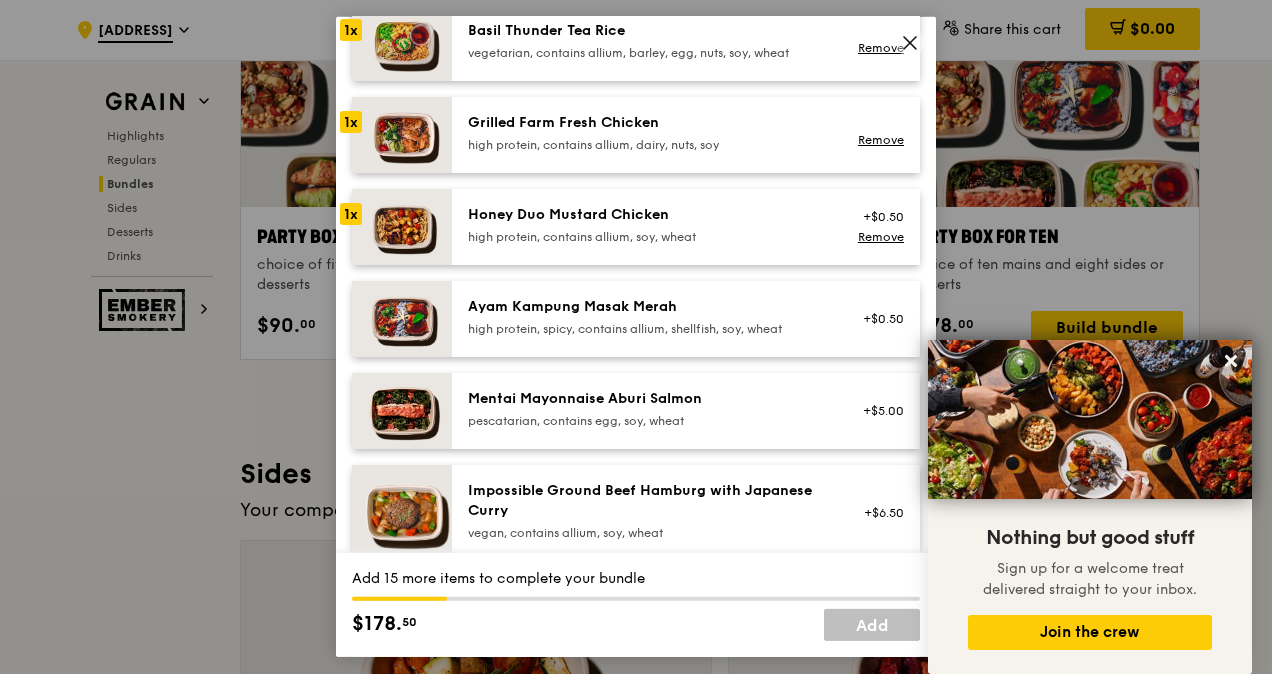 scroll, scrollTop: 400, scrollLeft: 0, axis: vertical 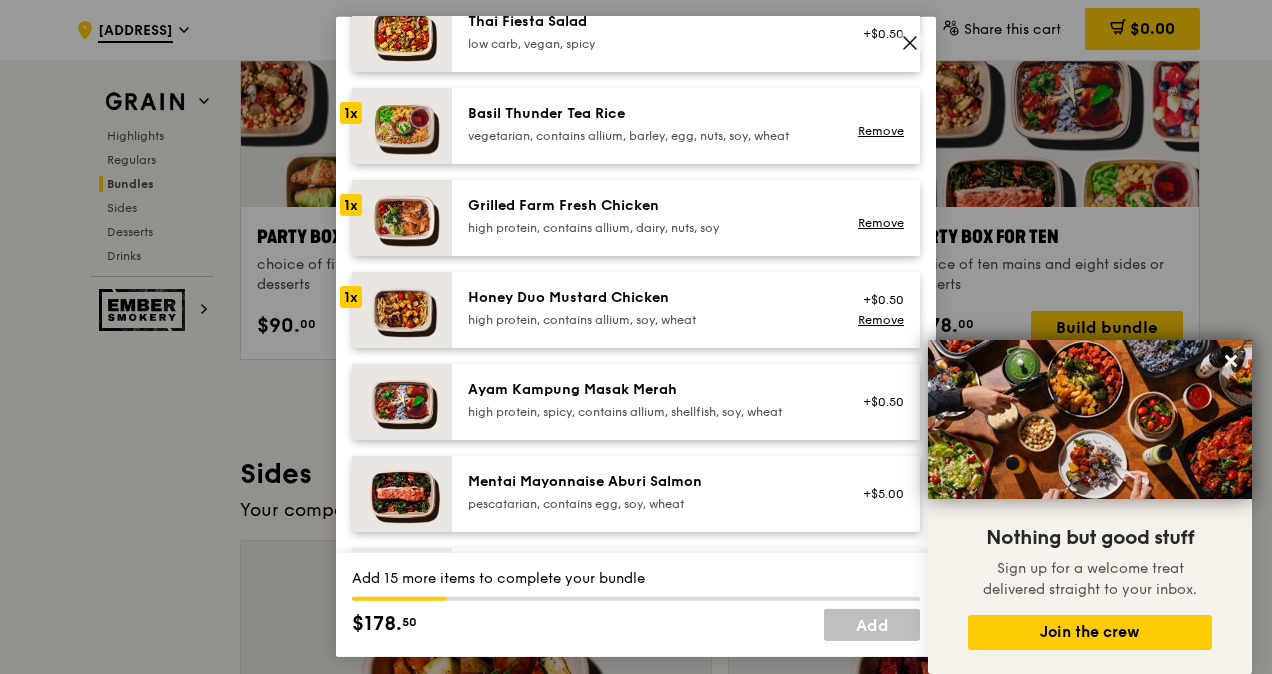 click on "vegetarian, contains allium, barley, egg, nuts, soy, wheat" at bounding box center (647, 136) 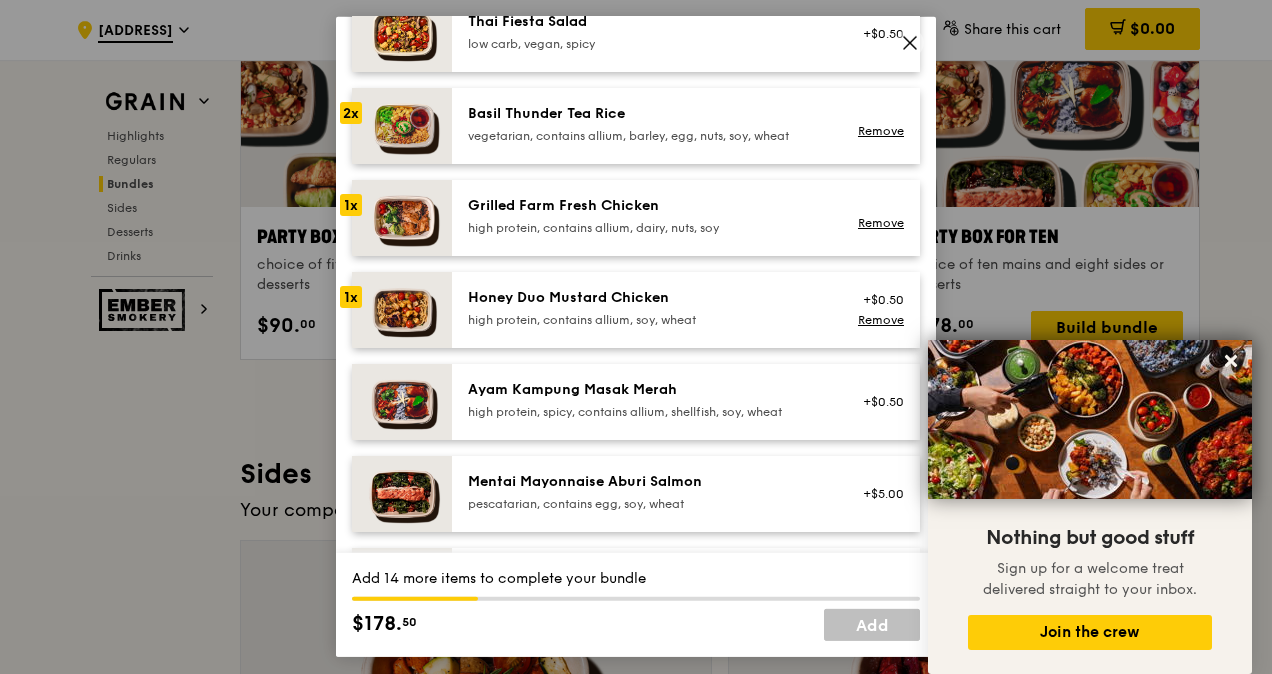 click on "vegetarian, contains allium, barley, egg, nuts, soy, wheat" at bounding box center [647, 136] 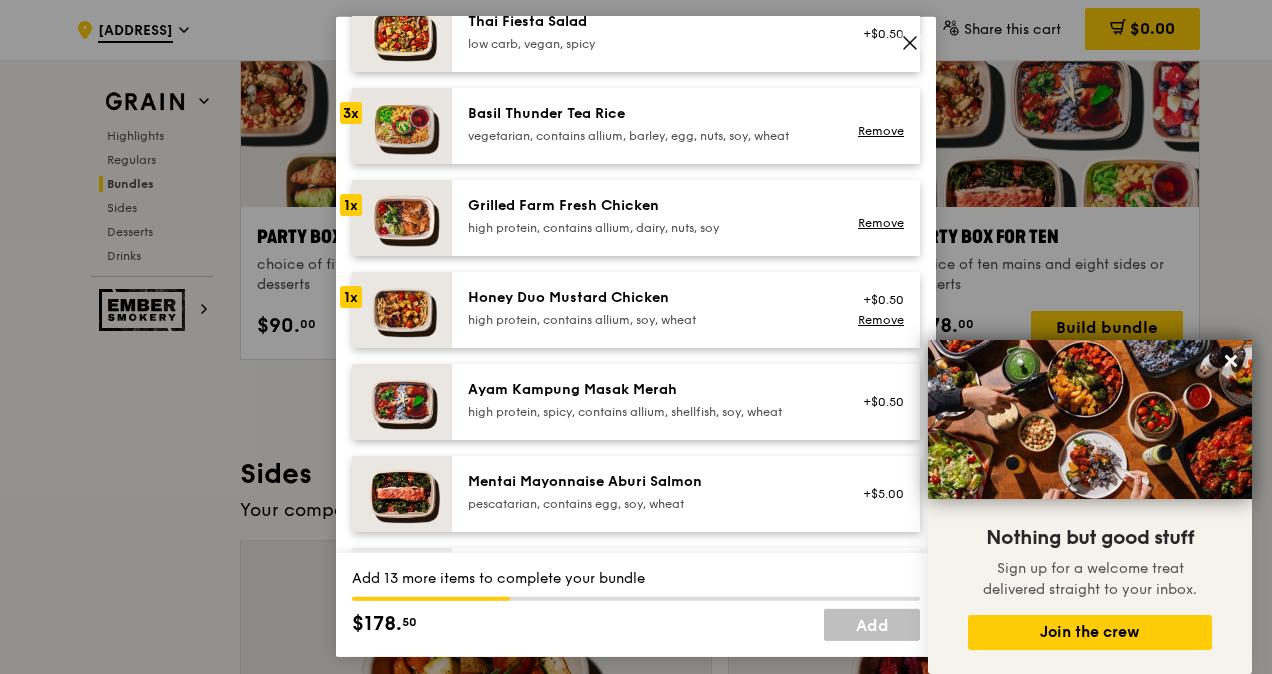 click on "Basil Thunder Tea Rice" at bounding box center [647, 114] 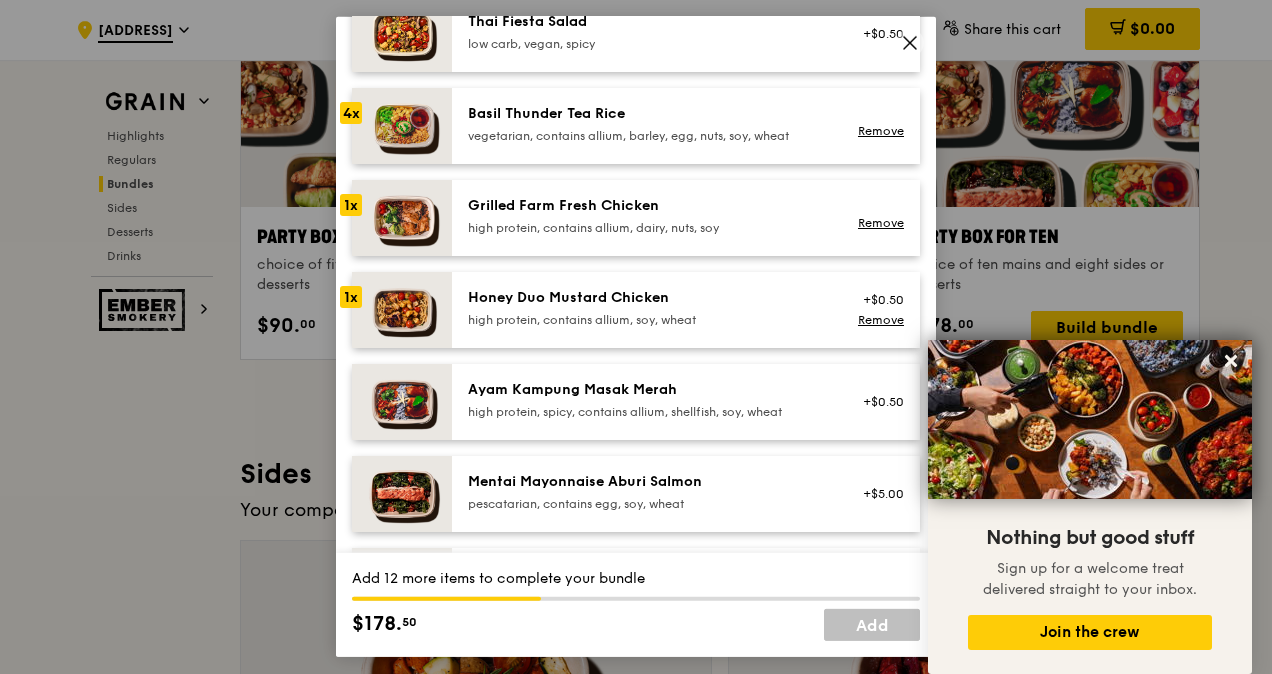 click on "Grilled Farm Fresh Chicken" at bounding box center [647, 206] 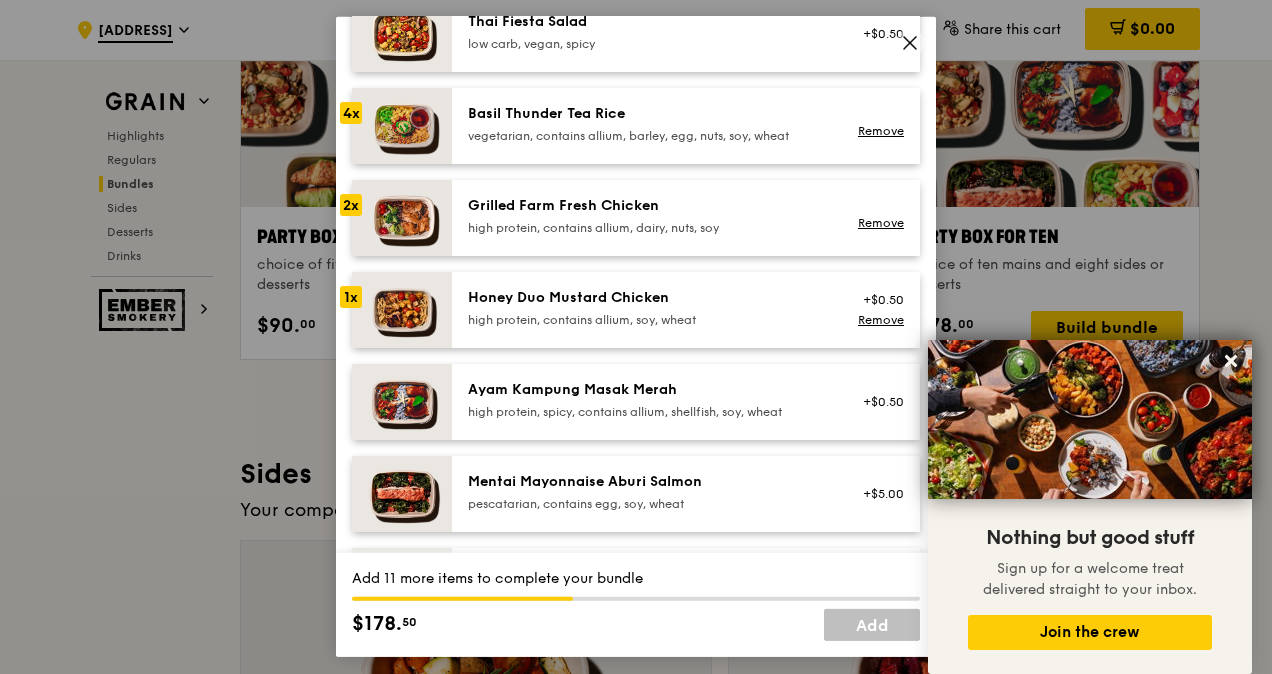 click on "Grilled Farm Fresh Chicken" at bounding box center [647, 206] 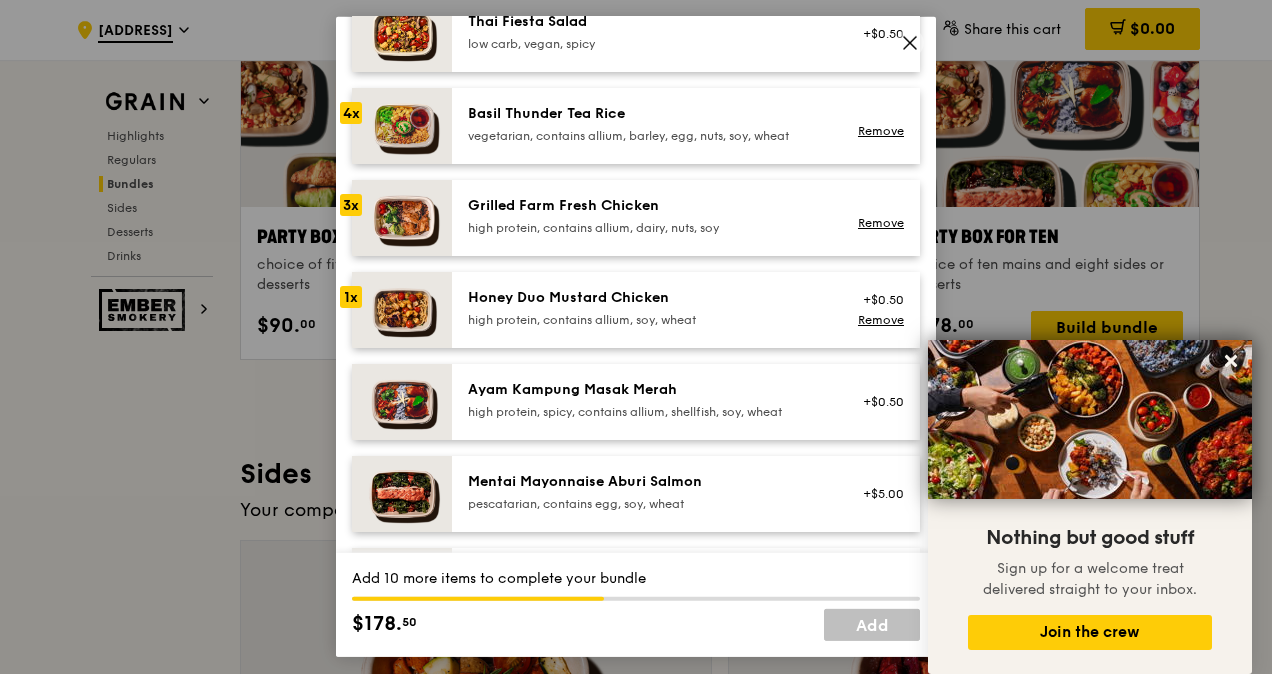 click on "Honey Duo Mustard Chicken
high protein, contains allium, soy, wheat" at bounding box center [647, 308] 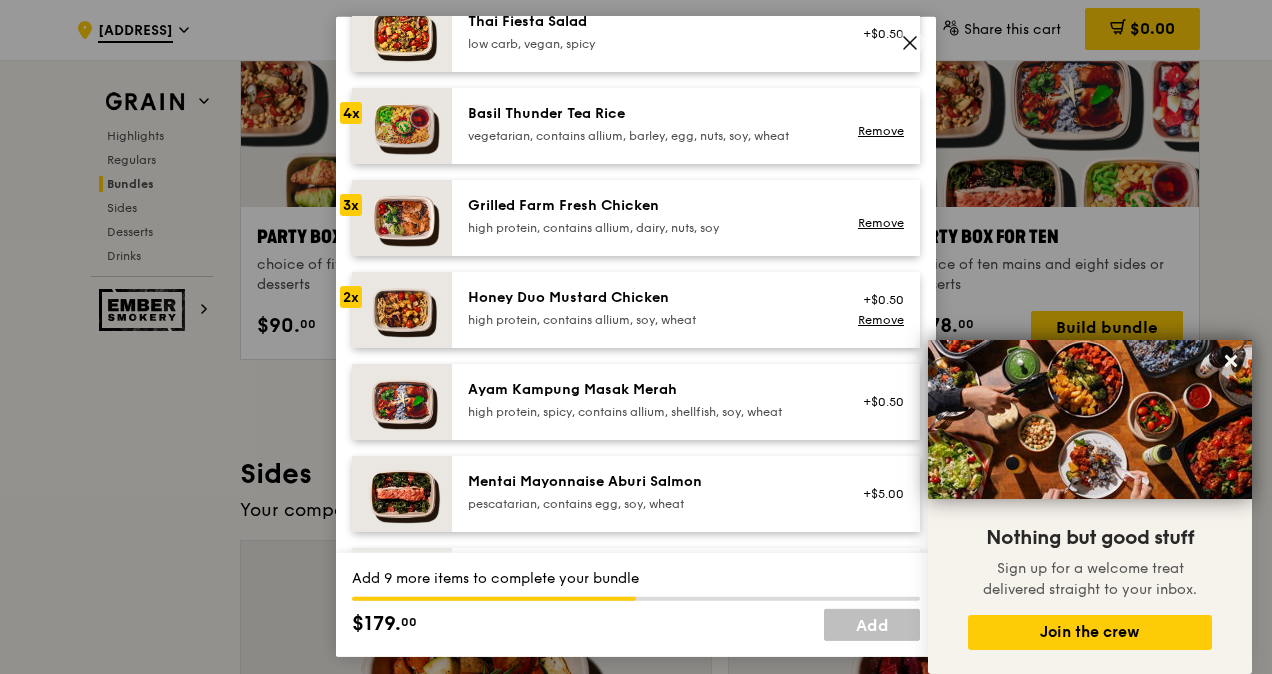 click on "Honey Duo Mustard Chicken
high protein, contains allium, soy, wheat" at bounding box center (647, 308) 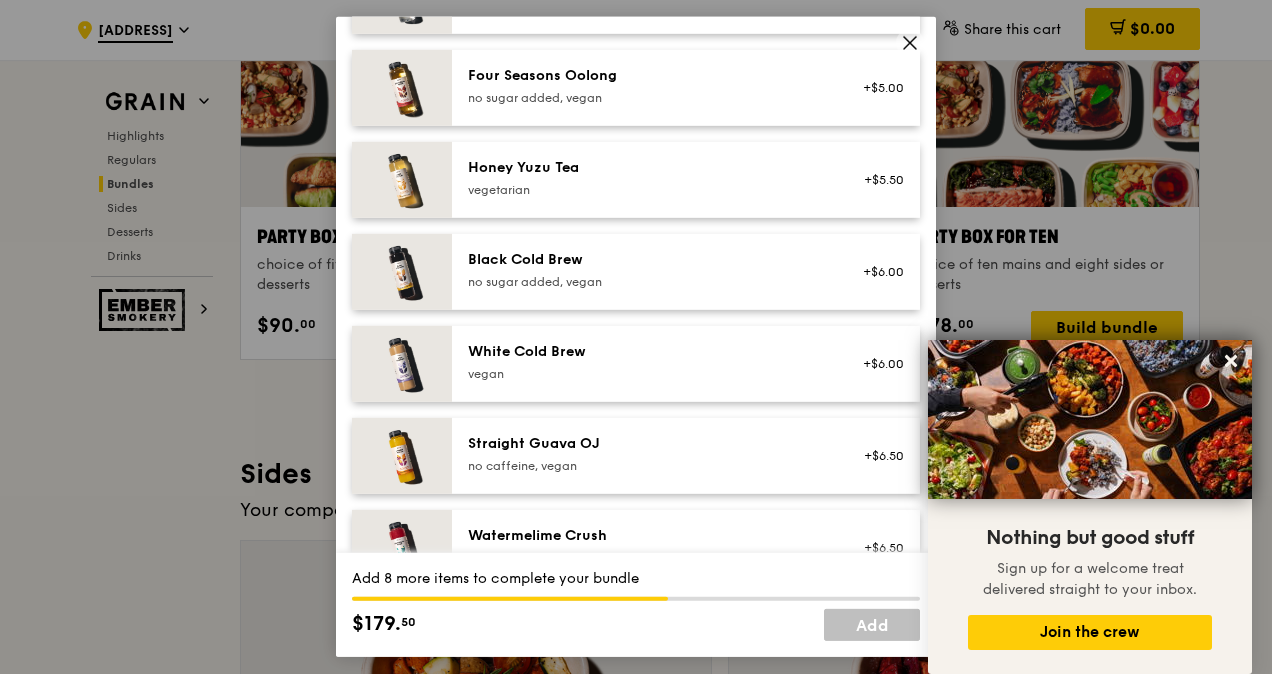 scroll, scrollTop: 2448, scrollLeft: 0, axis: vertical 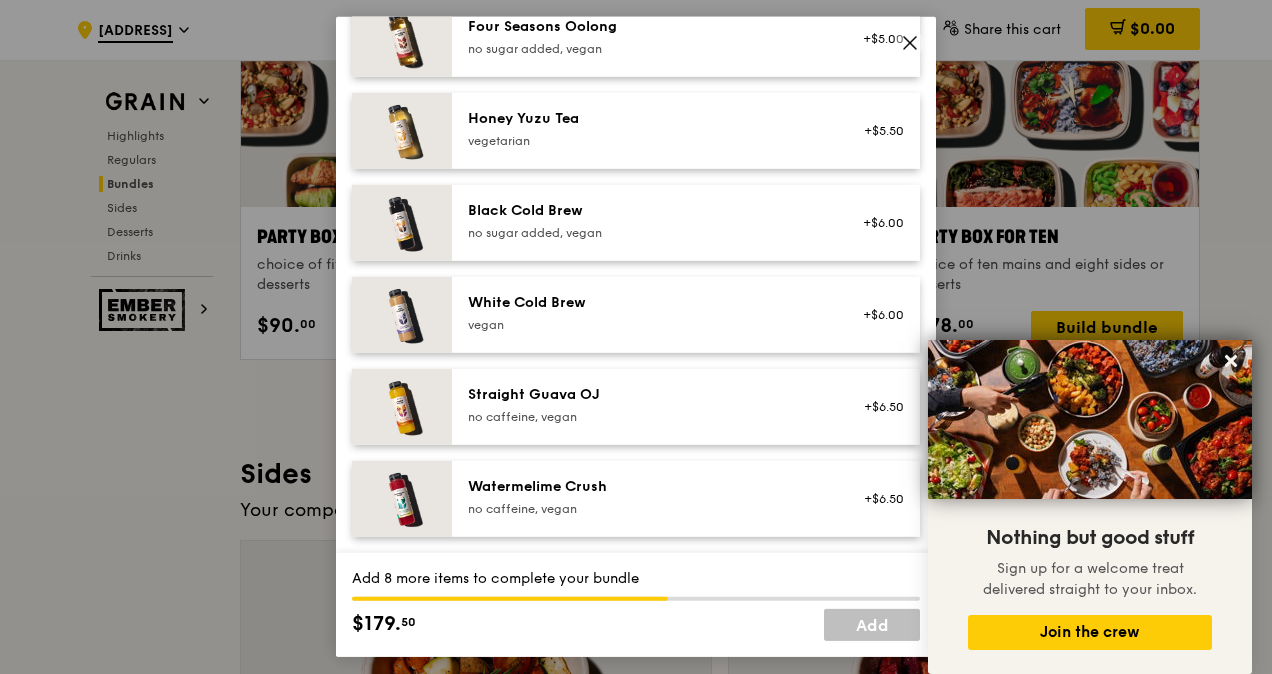 click on "Add" at bounding box center (872, 625) 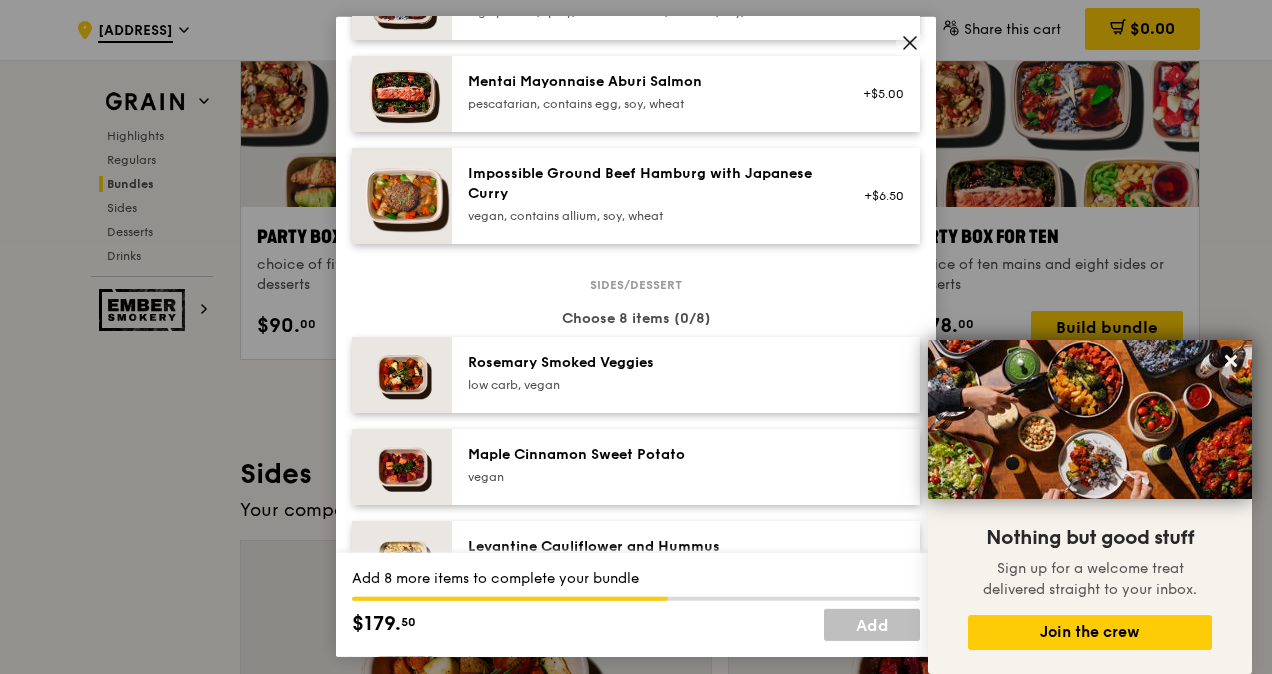 scroll, scrollTop: 1100, scrollLeft: 0, axis: vertical 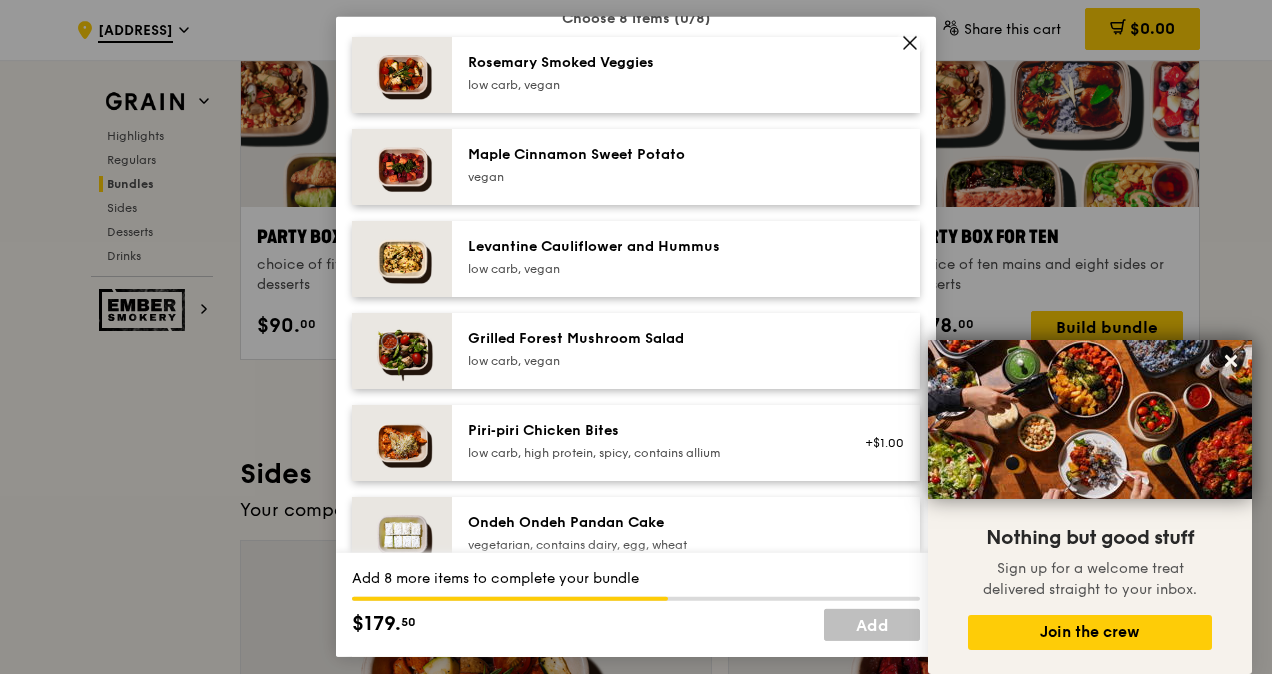 click on "low carb, vegan" at bounding box center (647, 361) 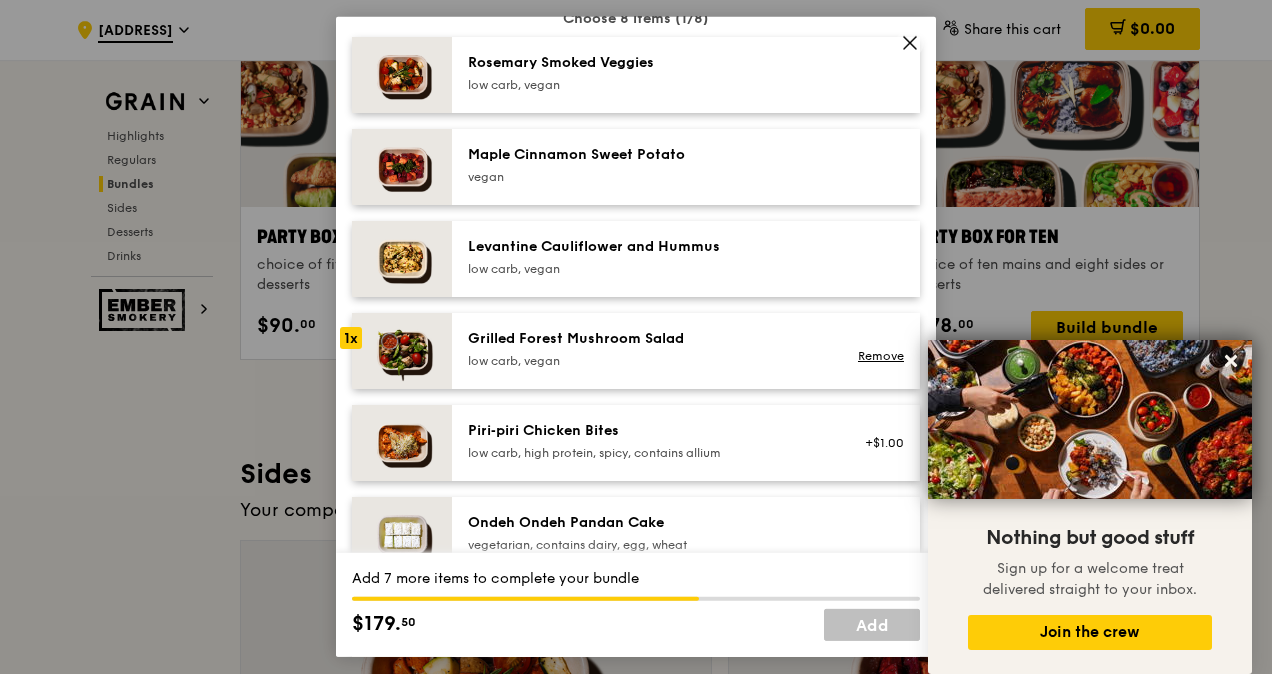 click on "low carb, vegan" at bounding box center [647, 361] 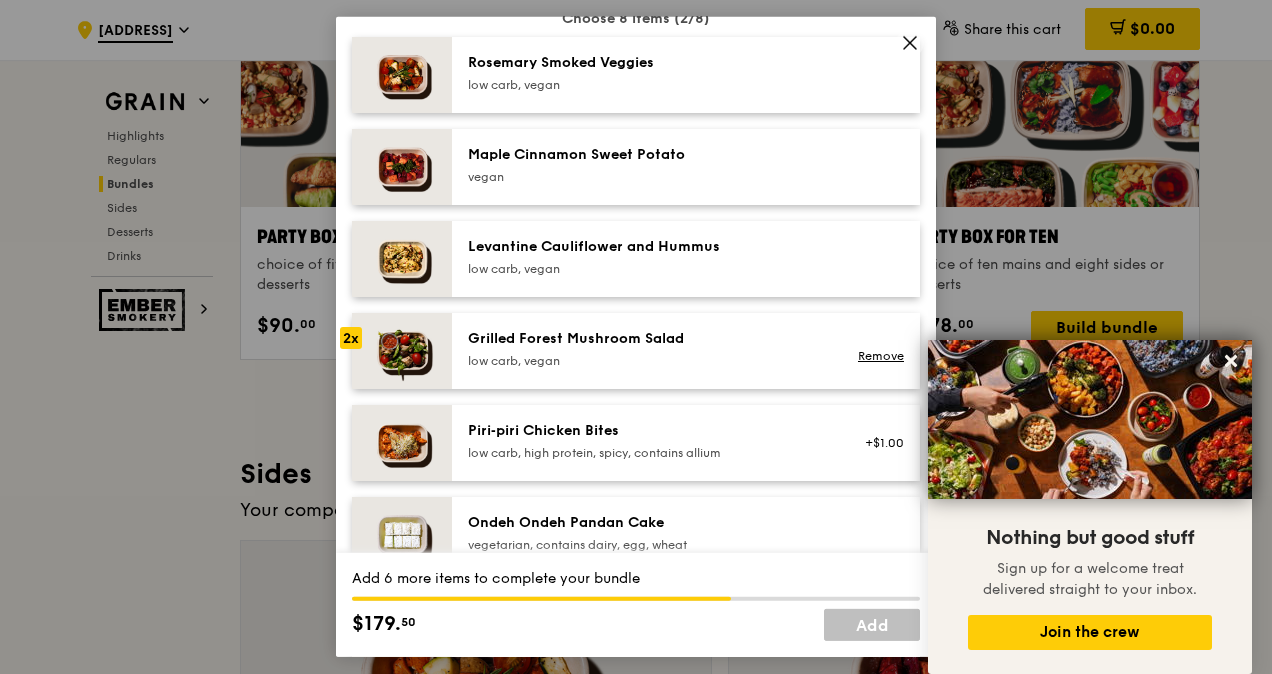 click on "low carb, vegan" at bounding box center (647, 269) 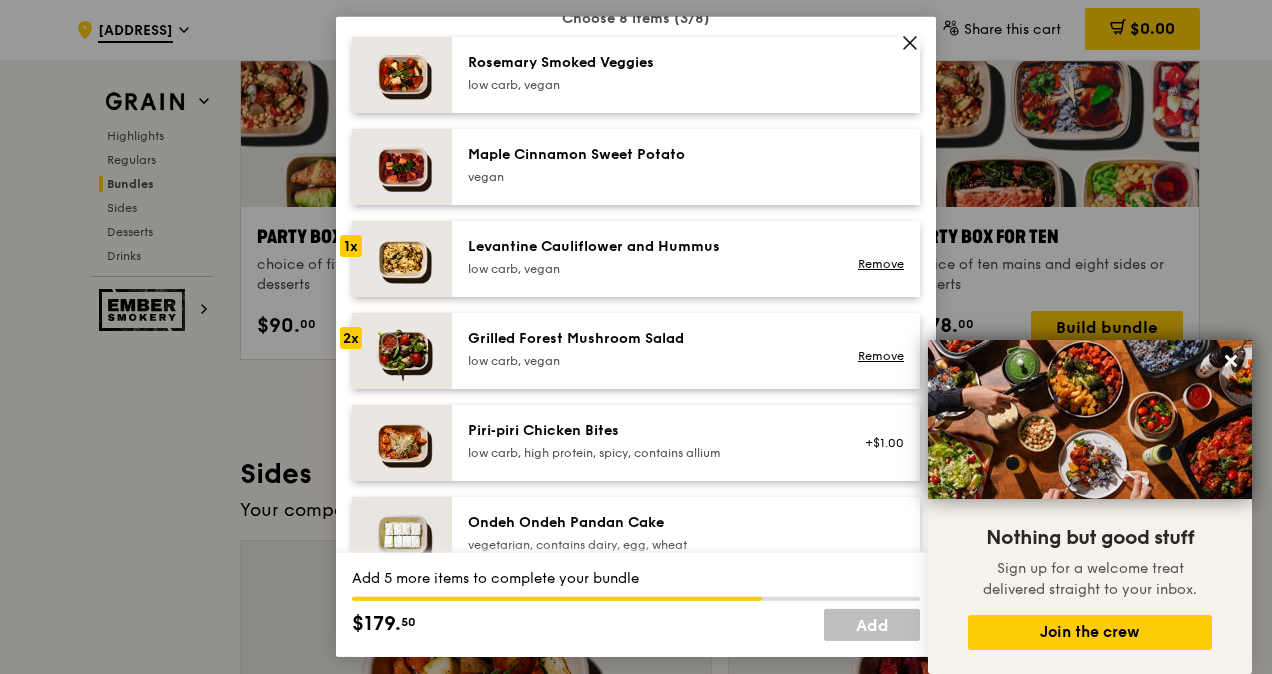 click on "low carb, vegan" at bounding box center [647, 269] 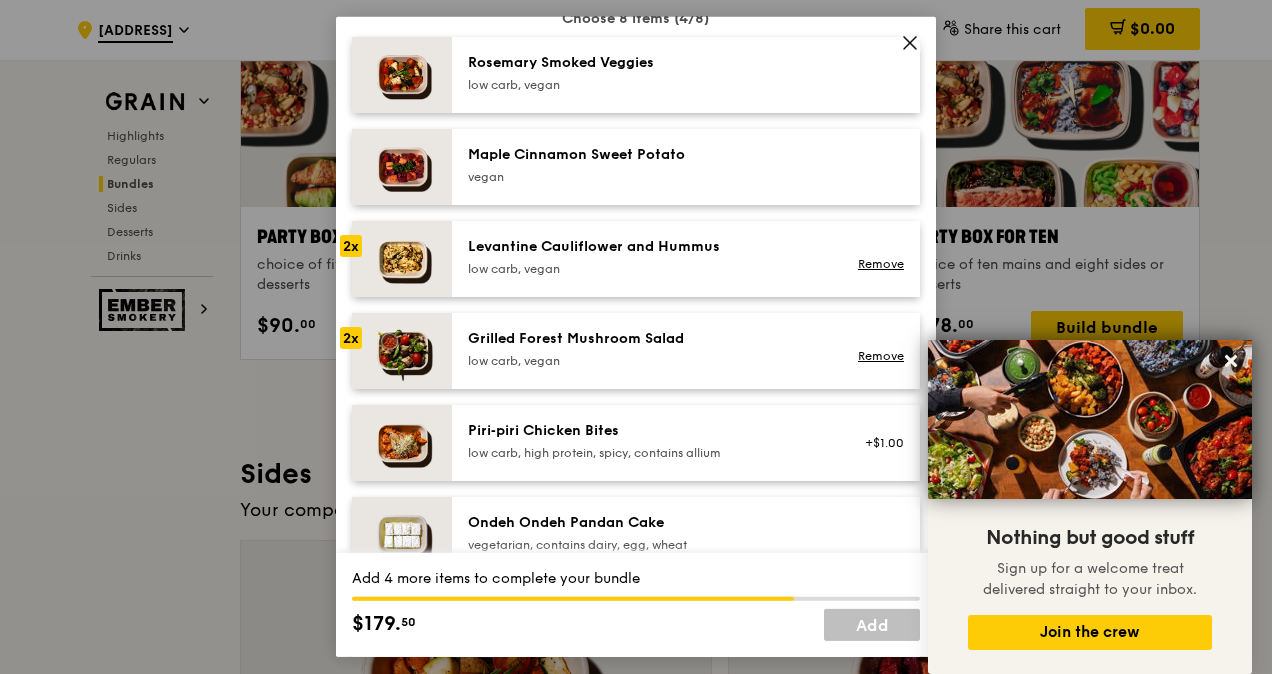scroll, scrollTop: 1000, scrollLeft: 0, axis: vertical 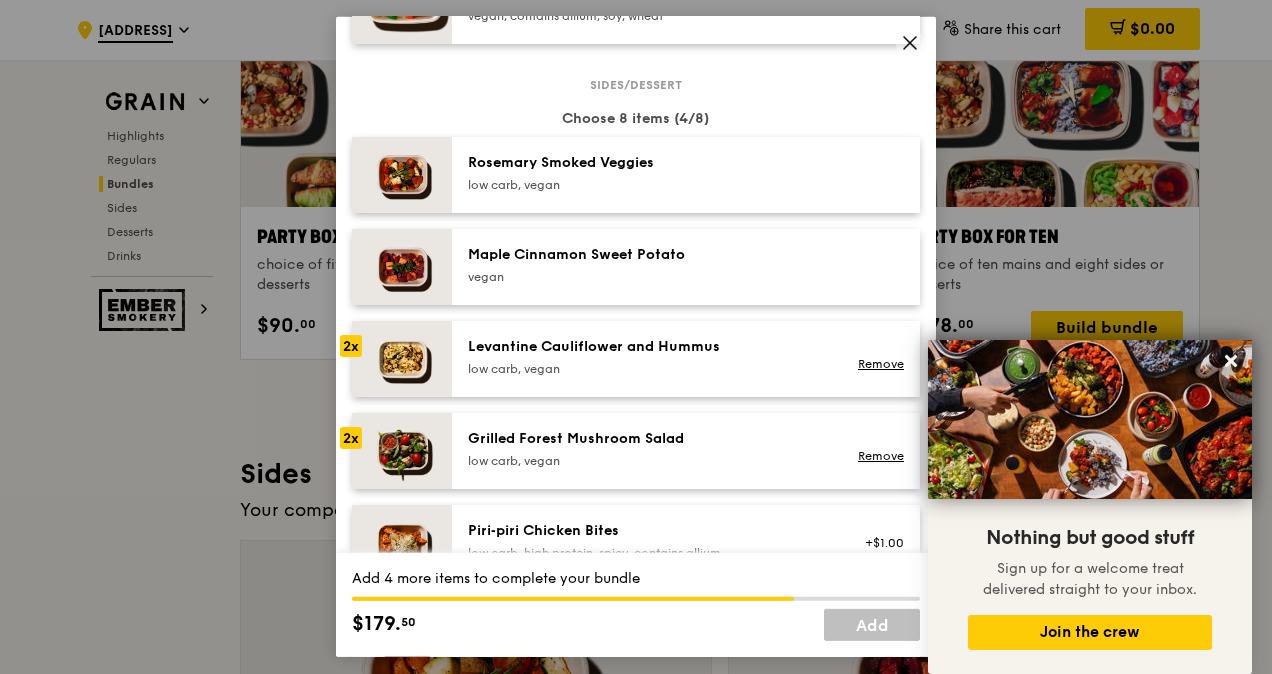 click on "Rosemary Smoked Veggies
low carb, vegan" at bounding box center [647, 173] 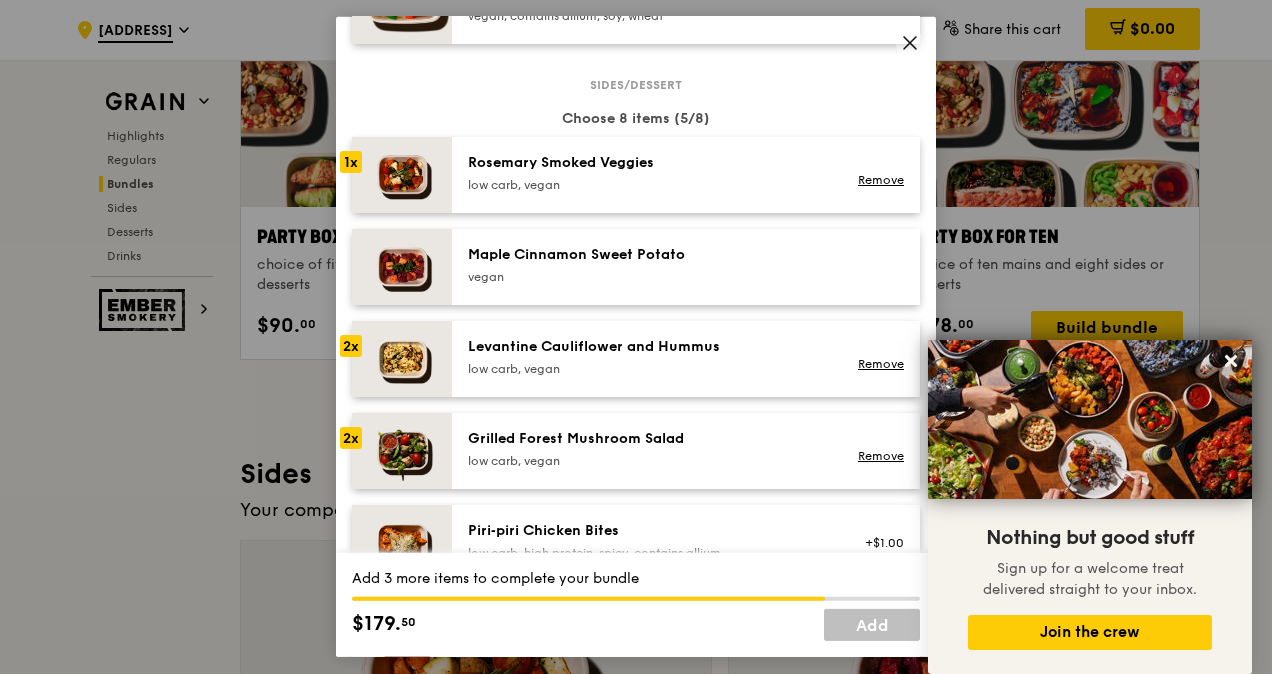 click on "Rosemary Smoked Veggies
low carb, vegan" at bounding box center [647, 173] 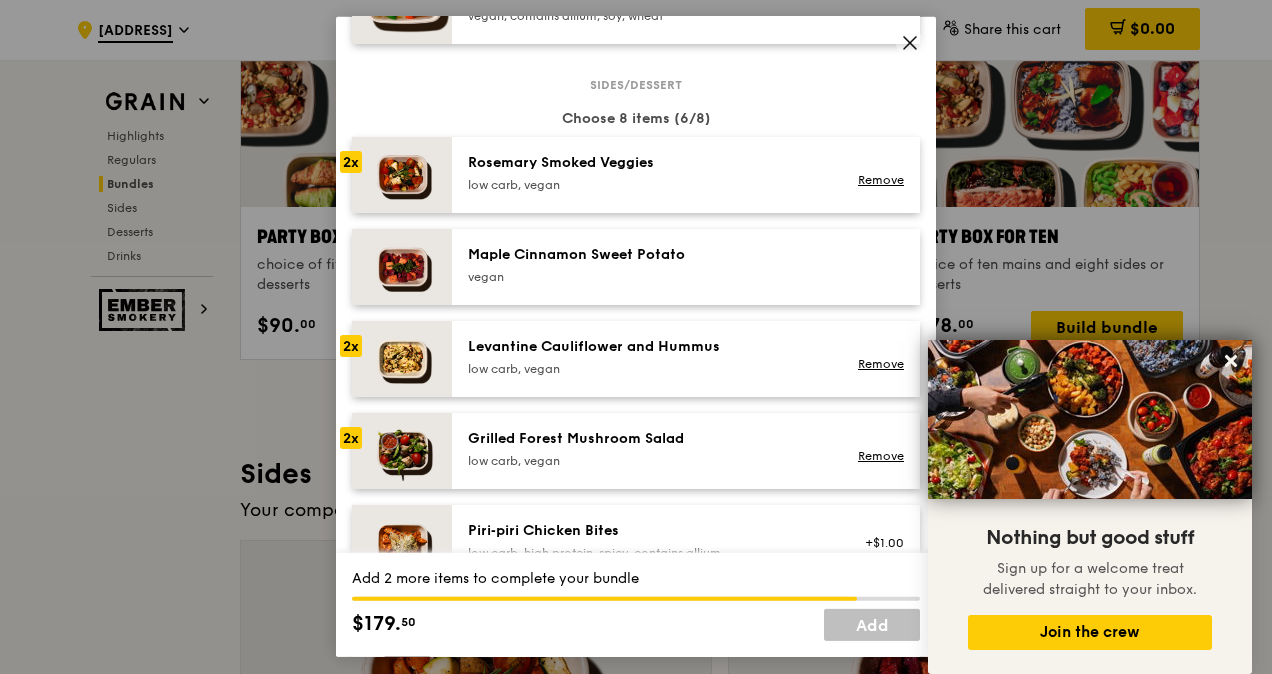 click on "Rosemary Smoked Veggies
low carb, vegan" at bounding box center [647, 173] 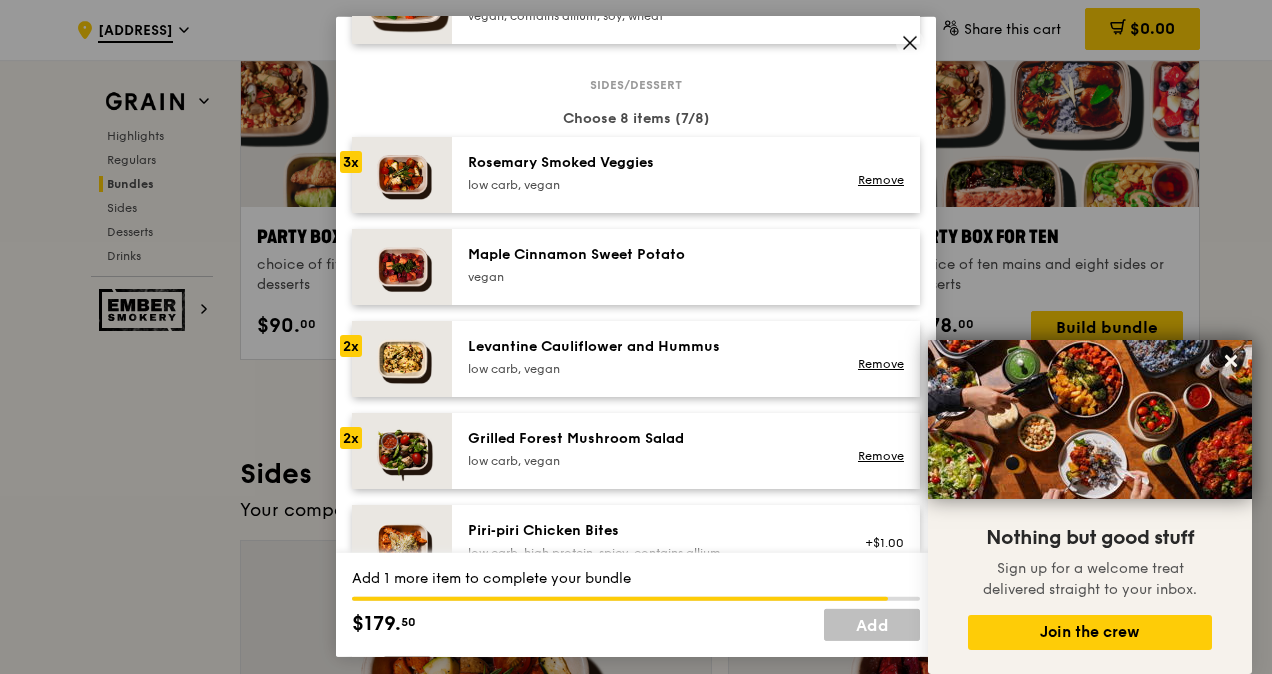 click on "low carb, vegan" at bounding box center (647, 461) 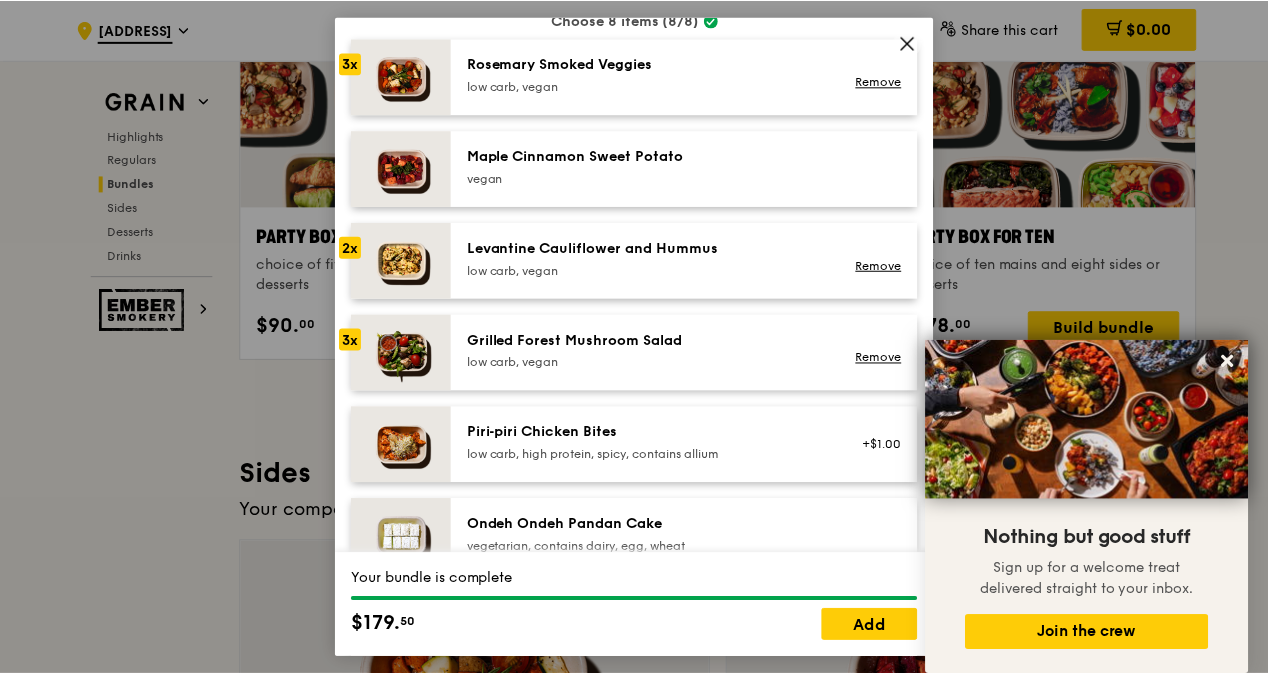 scroll, scrollTop: 1100, scrollLeft: 0, axis: vertical 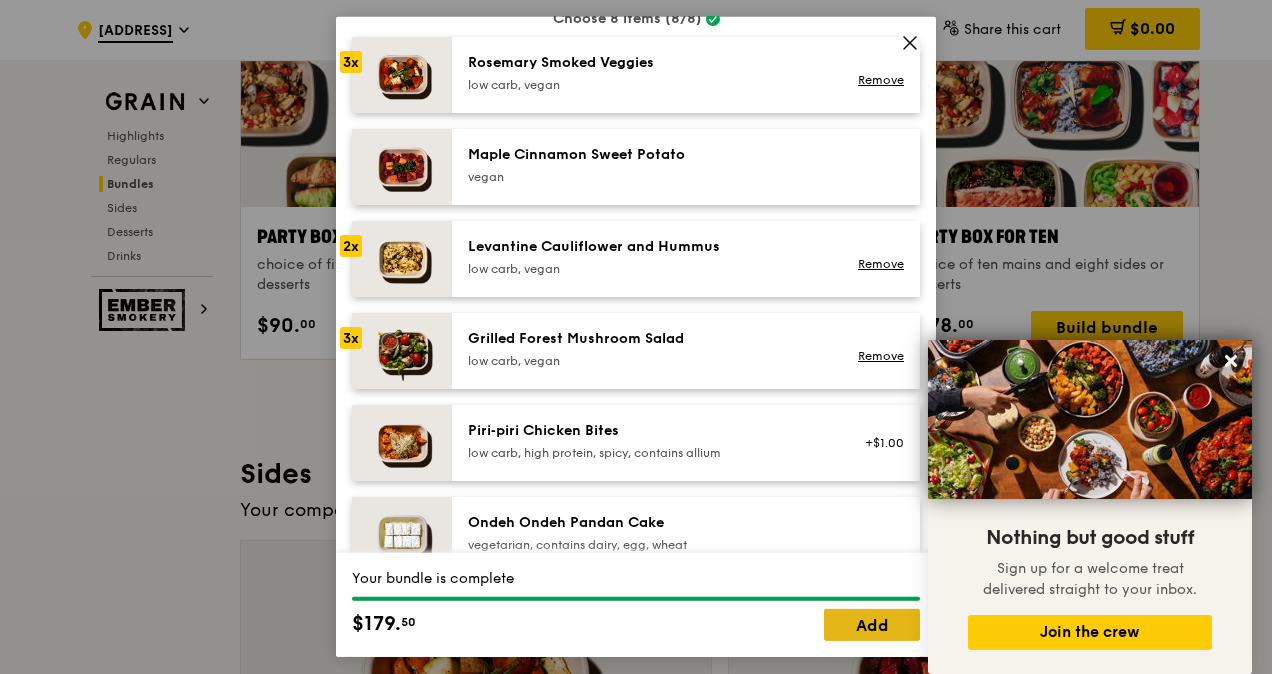 click on "Add" at bounding box center [872, 625] 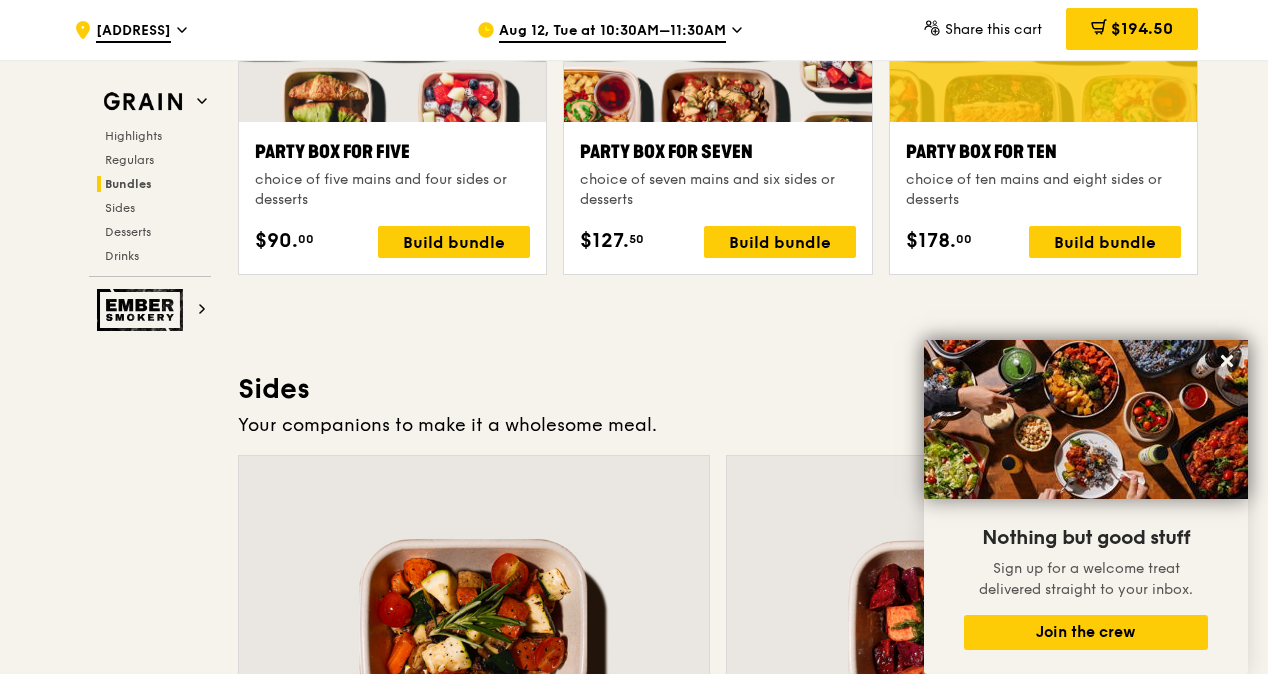 scroll, scrollTop: 3956, scrollLeft: 0, axis: vertical 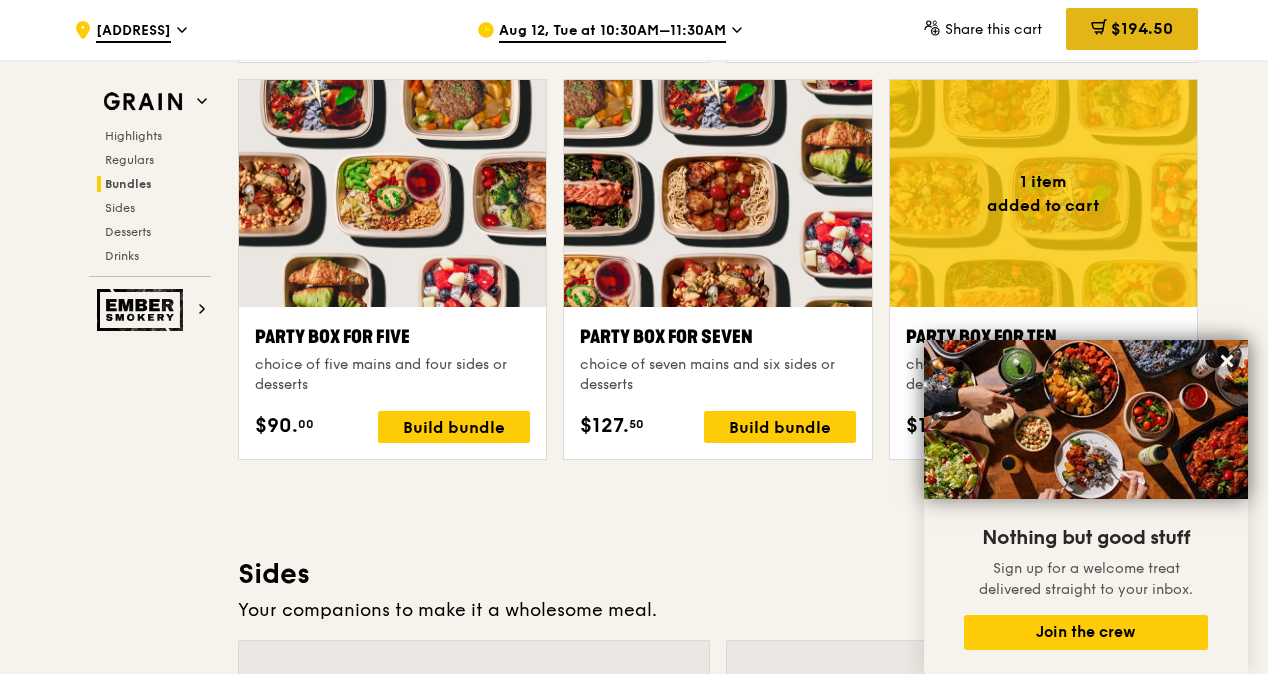 click on "$194.50" at bounding box center (1142, 28) 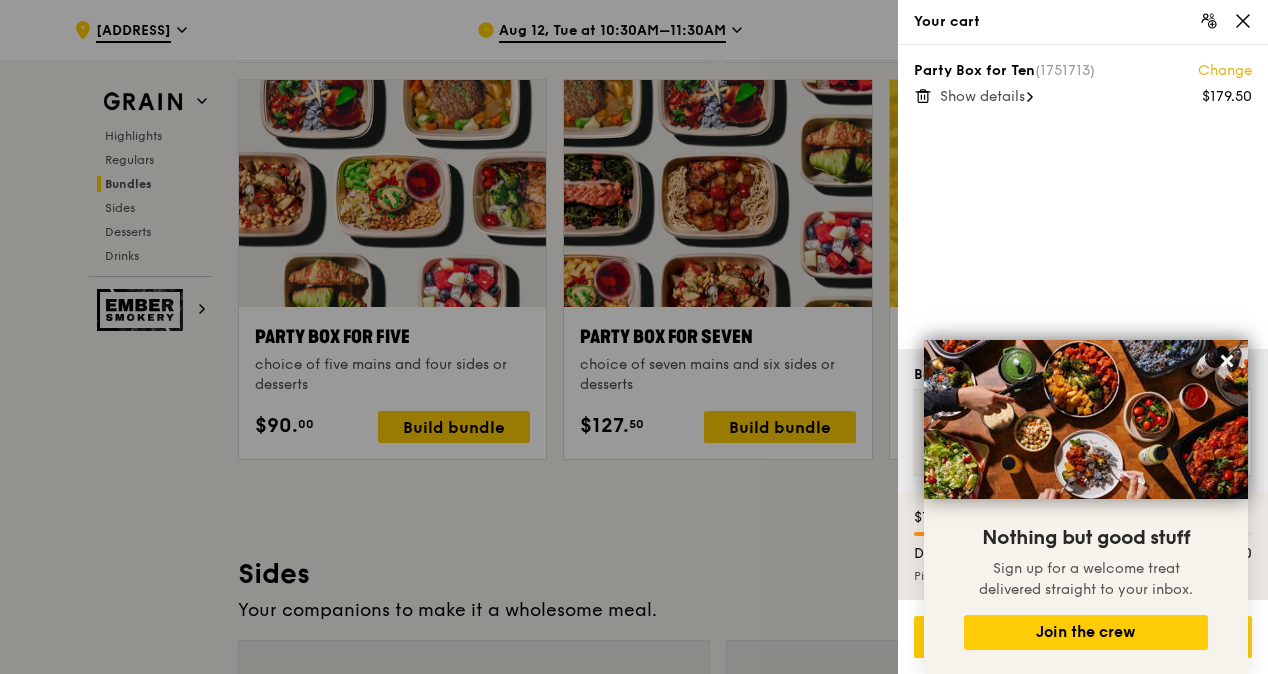 click on "Show details" at bounding box center [982, 96] 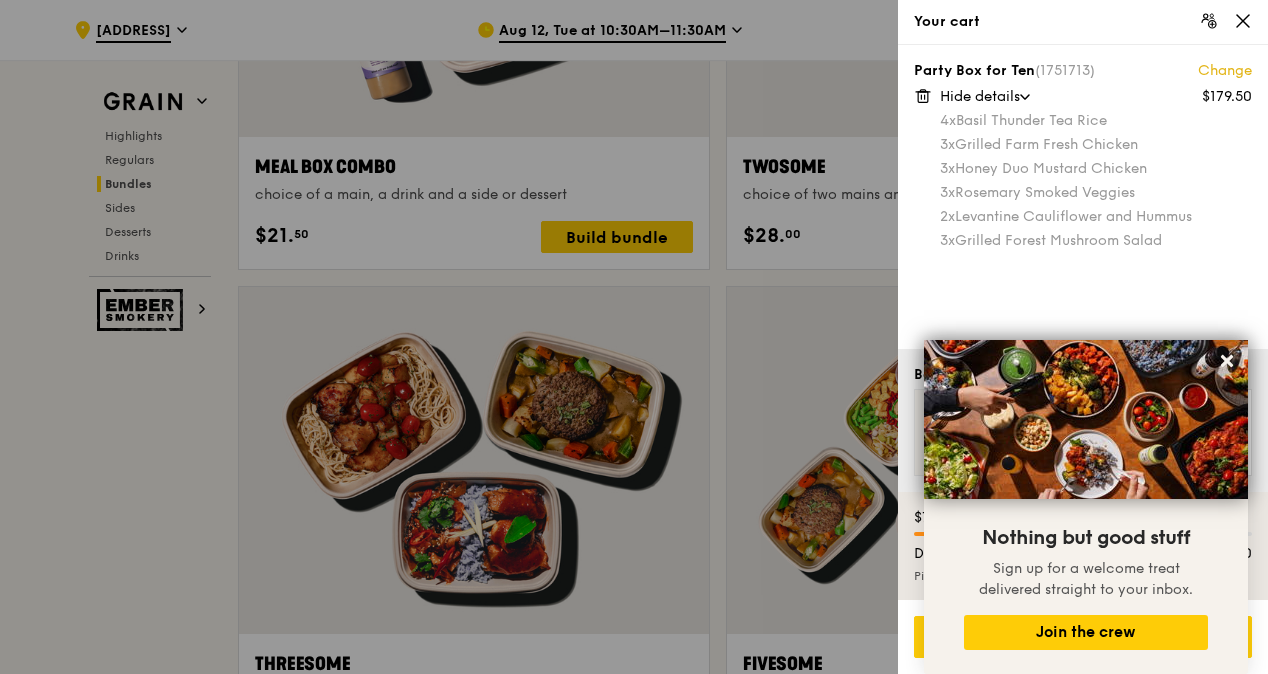 scroll, scrollTop: 3356, scrollLeft: 0, axis: vertical 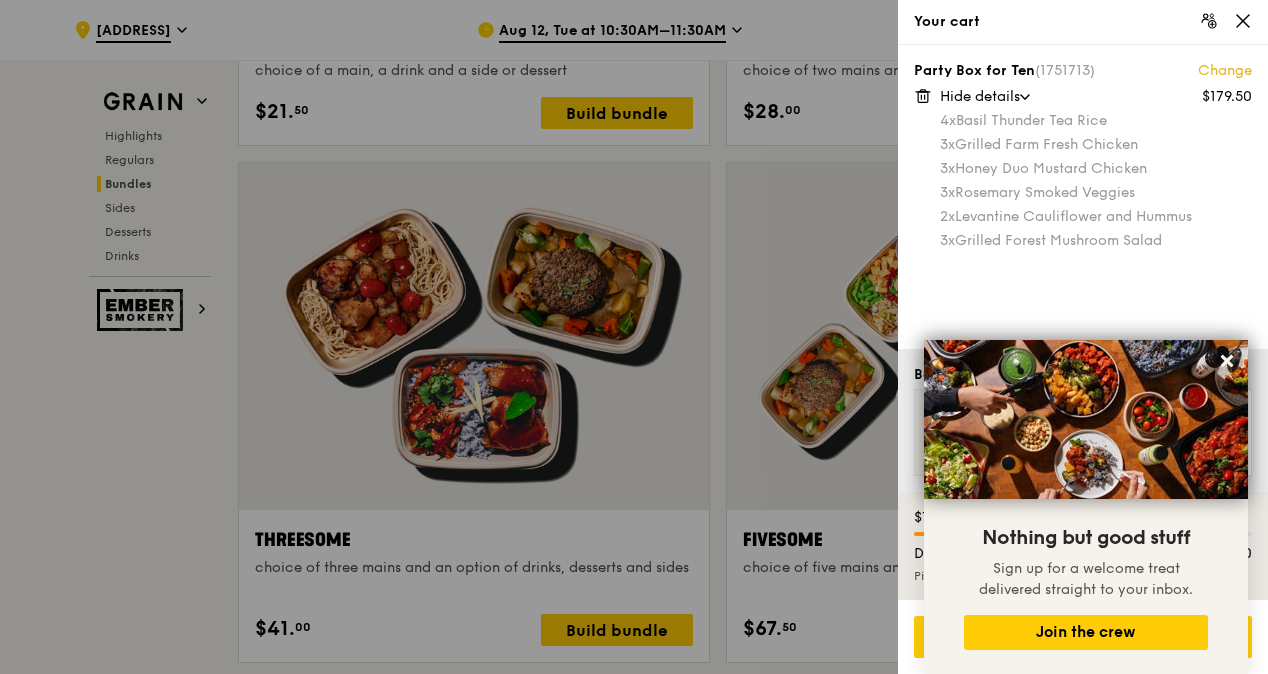 click on "2x  Levantine Cauliflower and Hummus" at bounding box center (1096, 217) 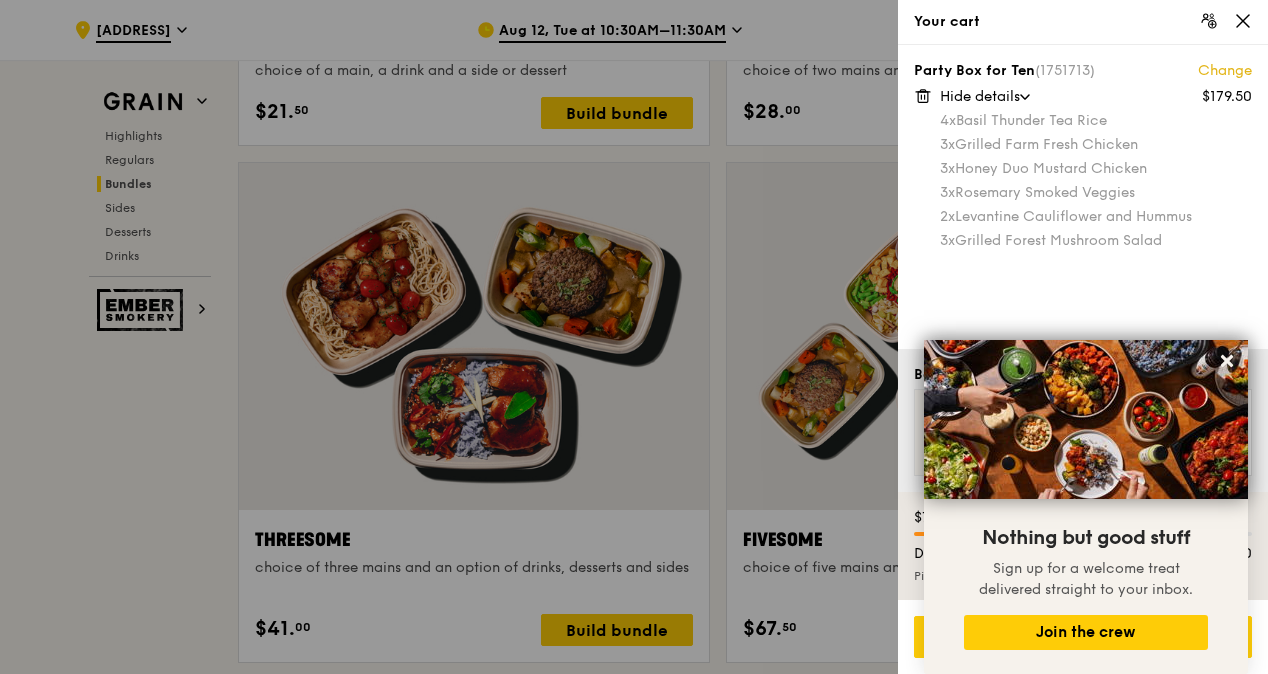 click 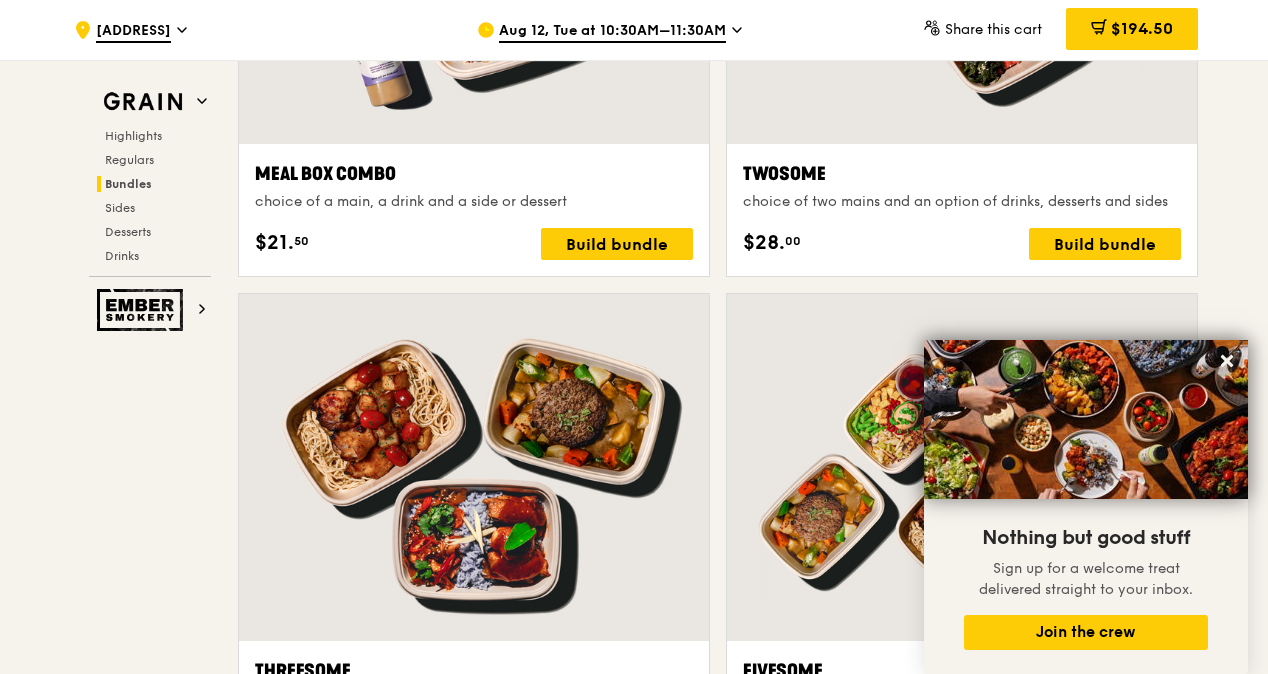 scroll, scrollTop: 3056, scrollLeft: 0, axis: vertical 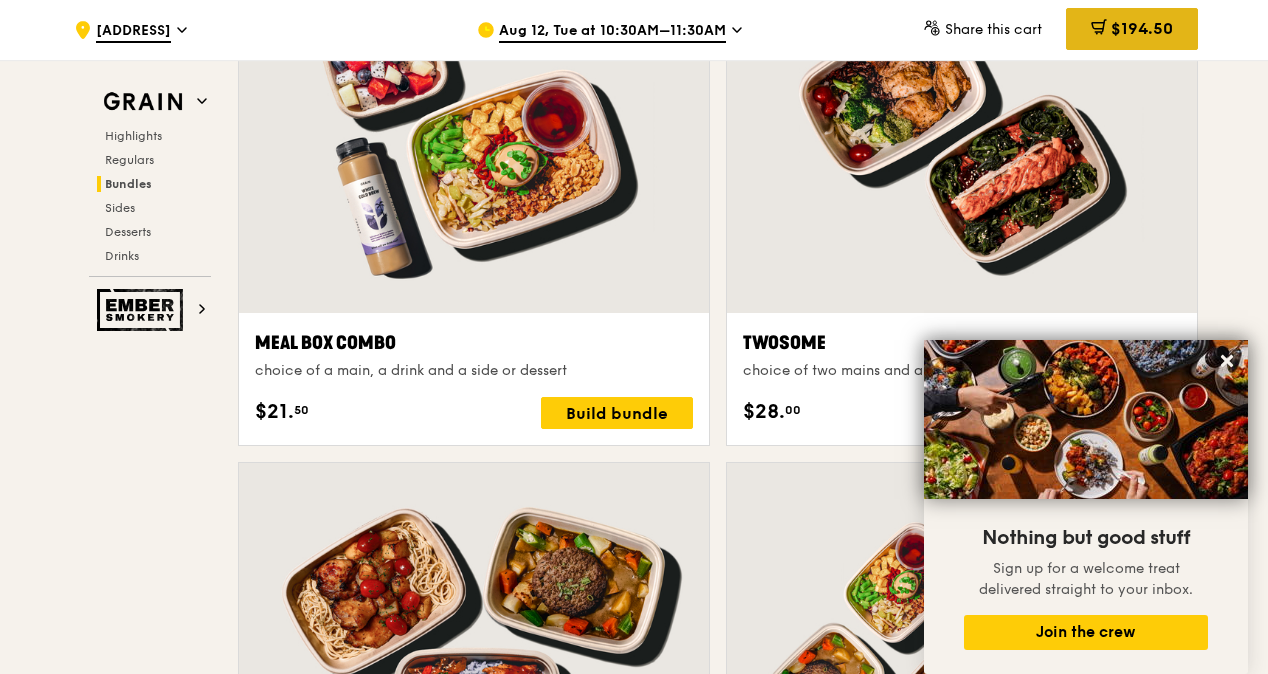 click on "$194.50" at bounding box center (1142, 28) 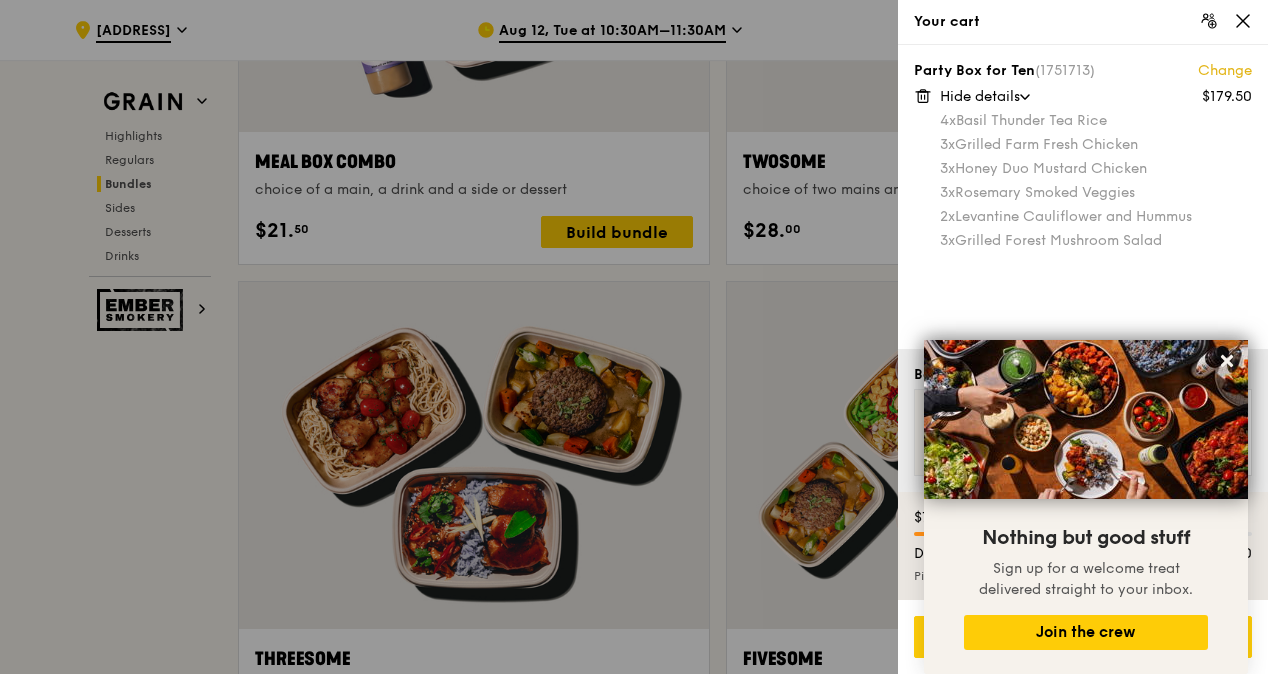 scroll, scrollTop: 3256, scrollLeft: 0, axis: vertical 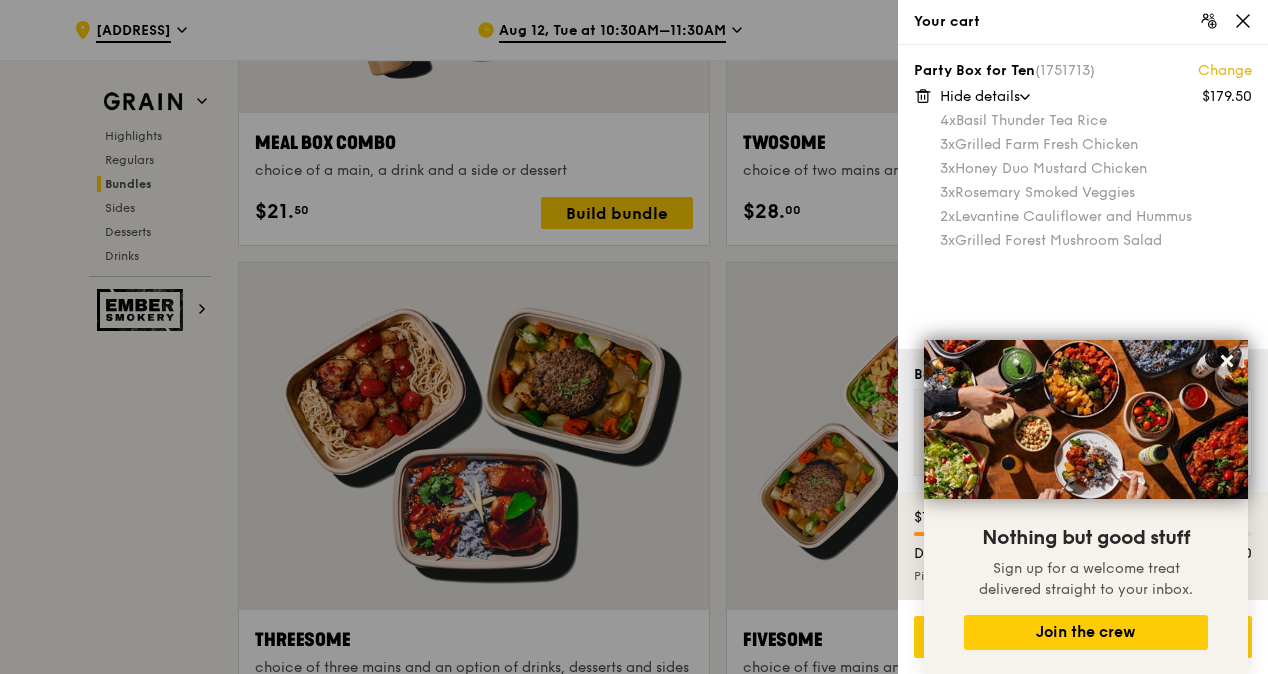 click on "Party Box for Ten
(1751713)
Change
$179.50
Hide details
4x  Basil Thunder Tea Rice 3x  Grilled Farm Fresh Chicken 3x  Honey Duo Mustard Chicken 3x  Rosemary Smoked Veggies 2x  Levantine Cauliflower and Hummus 3x  Grilled Forest Mushroom Salad" at bounding box center (1083, 197) 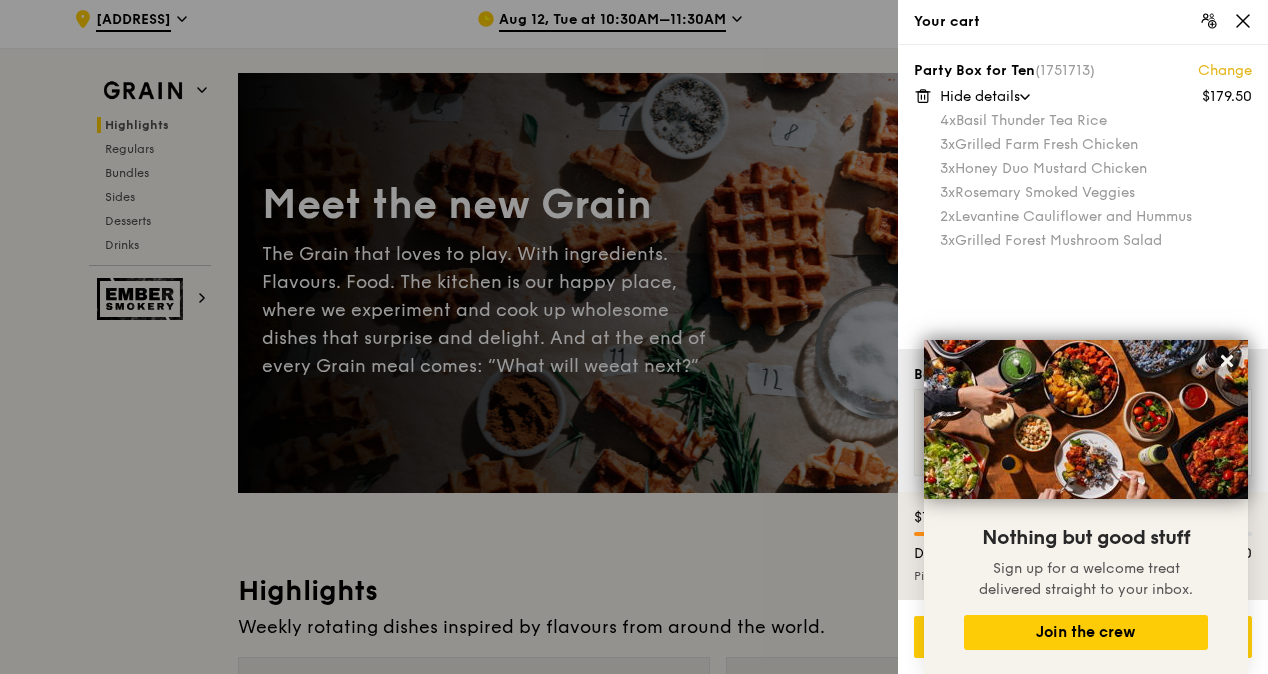 scroll, scrollTop: 0, scrollLeft: 0, axis: both 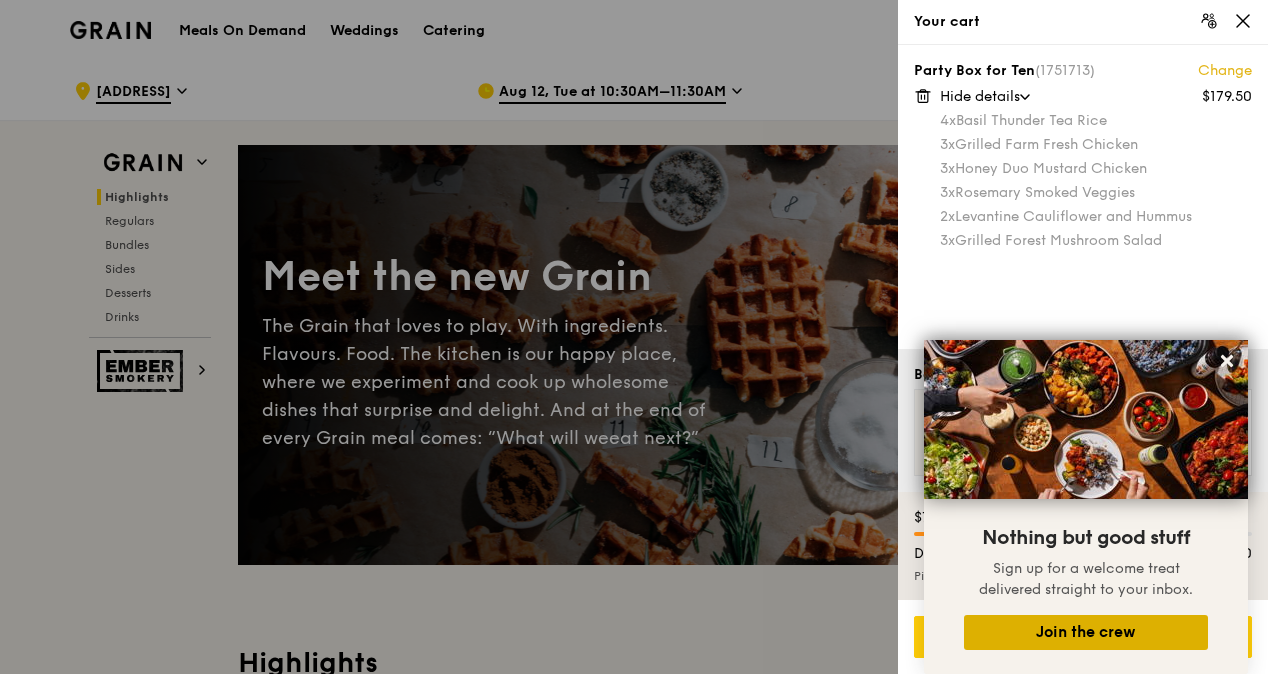 click on "Join the crew" at bounding box center [1086, 632] 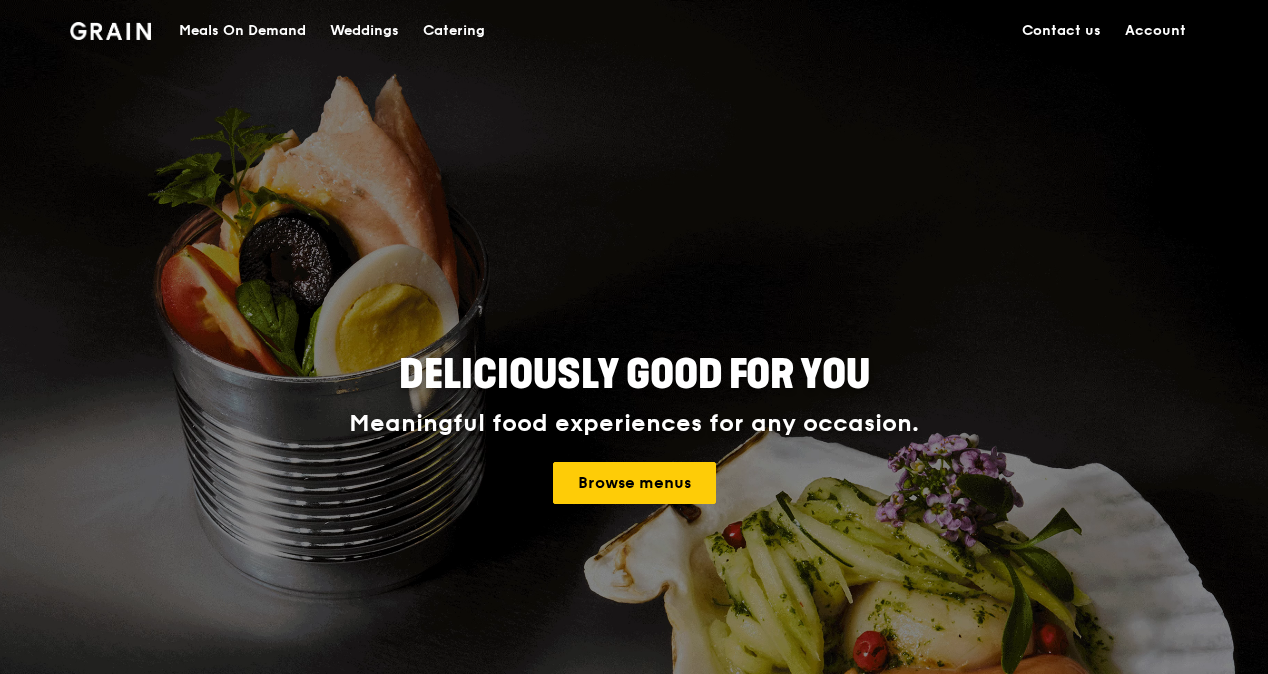 scroll, scrollTop: 0, scrollLeft: 0, axis: both 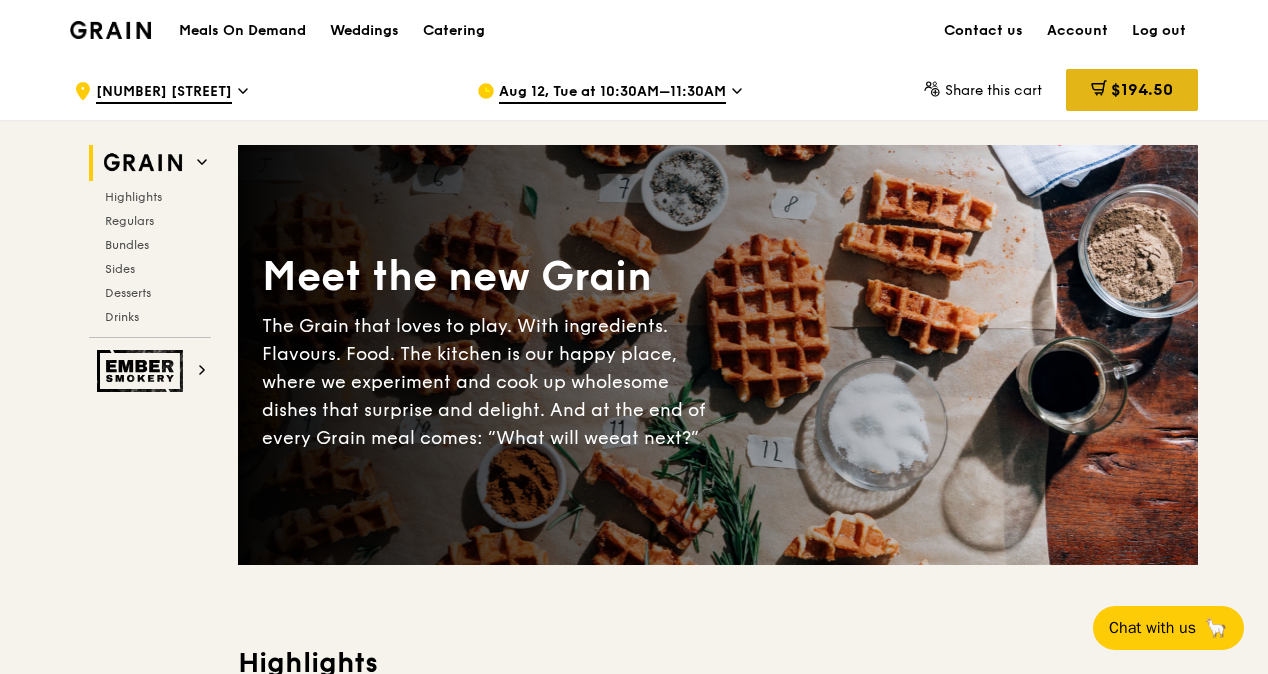 click on "$194.50" at bounding box center (1132, 90) 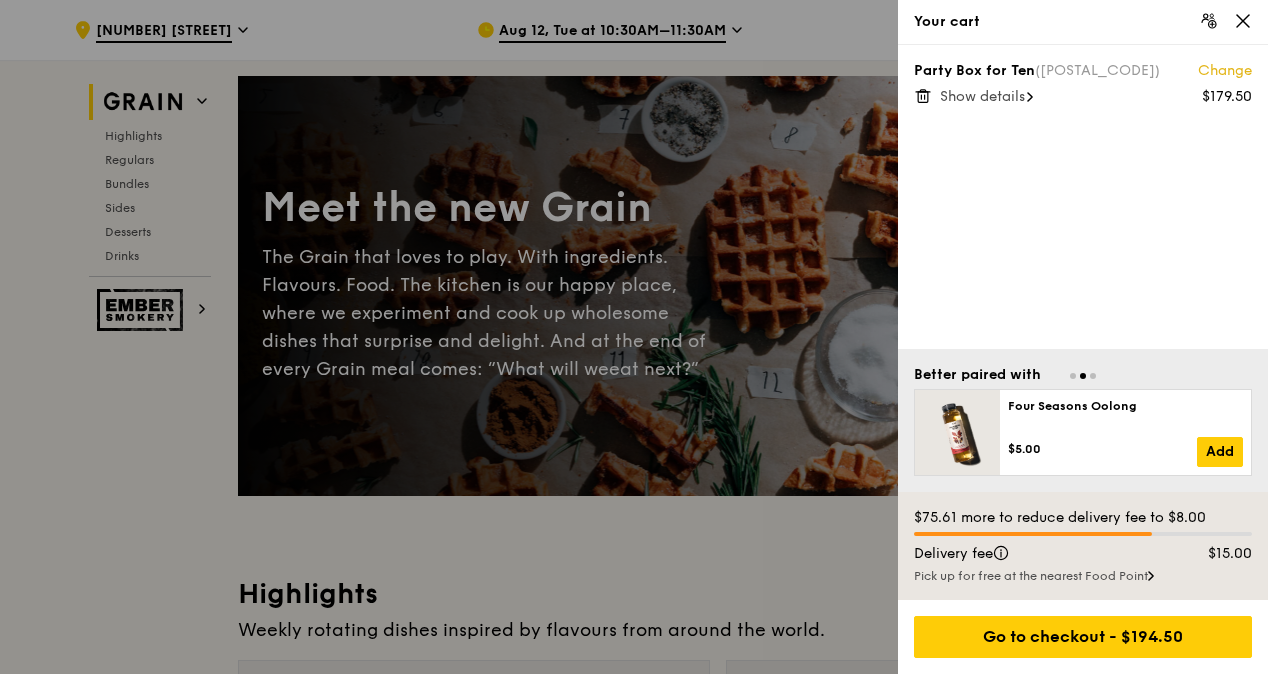 scroll, scrollTop: 100, scrollLeft: 0, axis: vertical 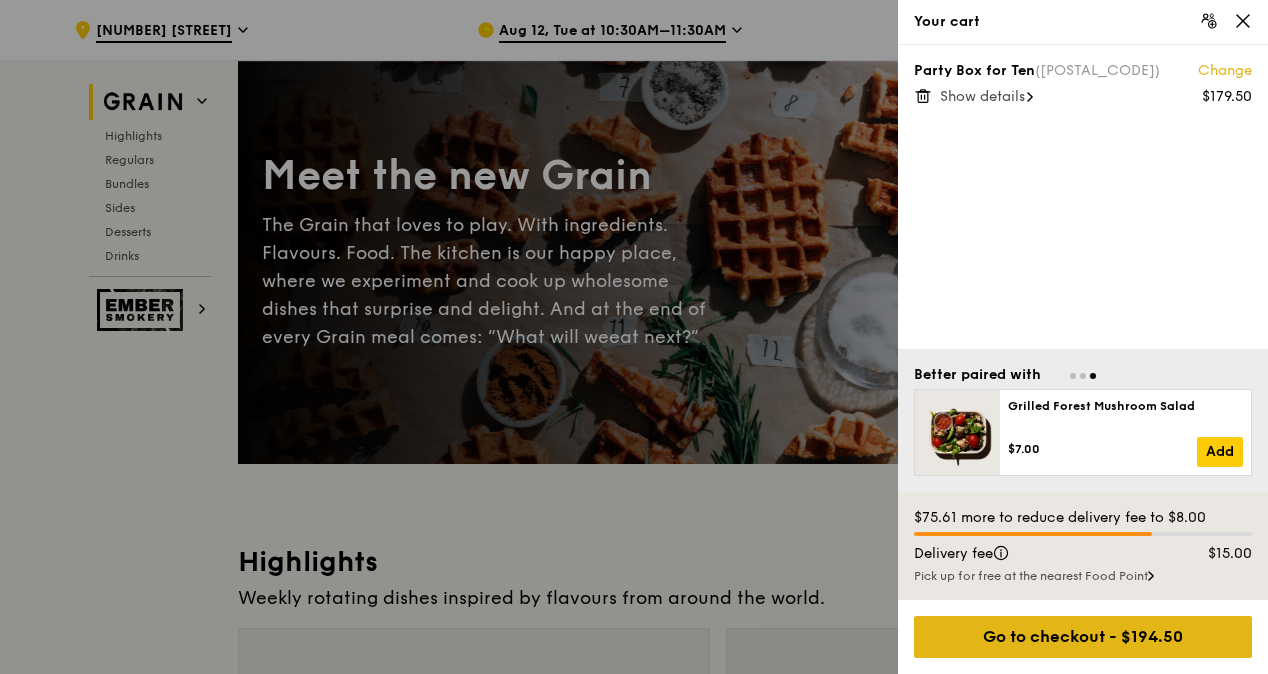 click on "Go to checkout - $194.50" at bounding box center [1083, 637] 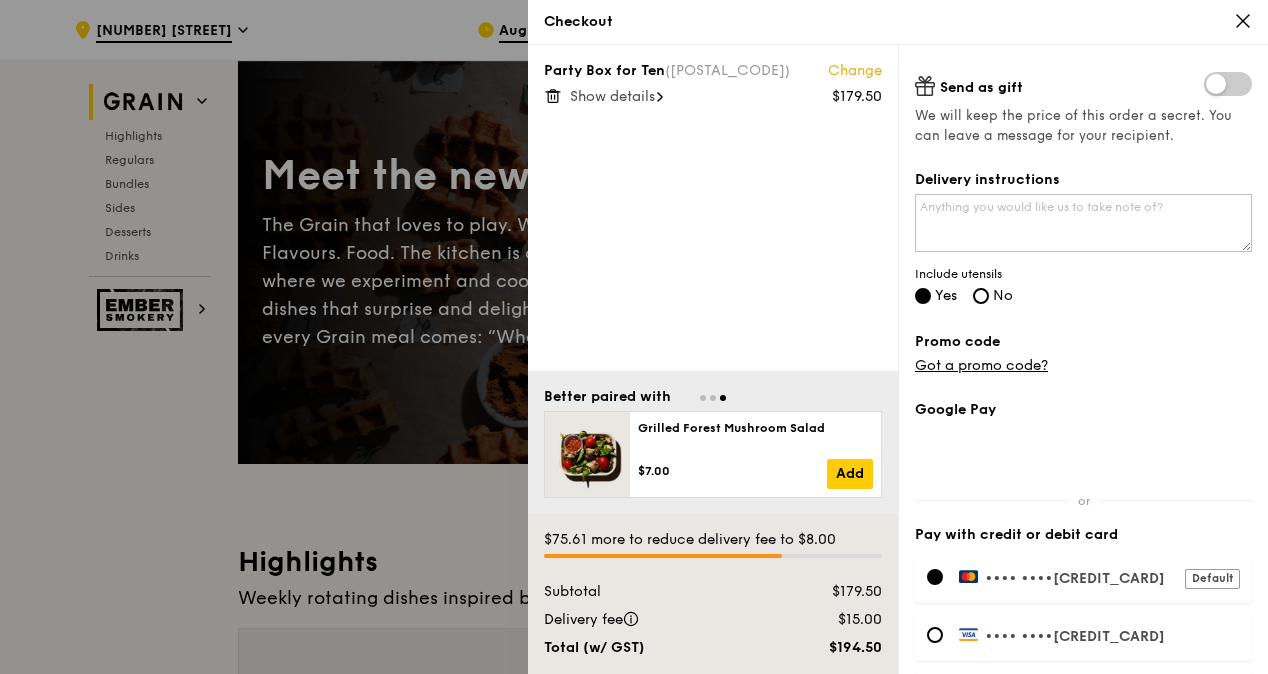 scroll, scrollTop: 500, scrollLeft: 0, axis: vertical 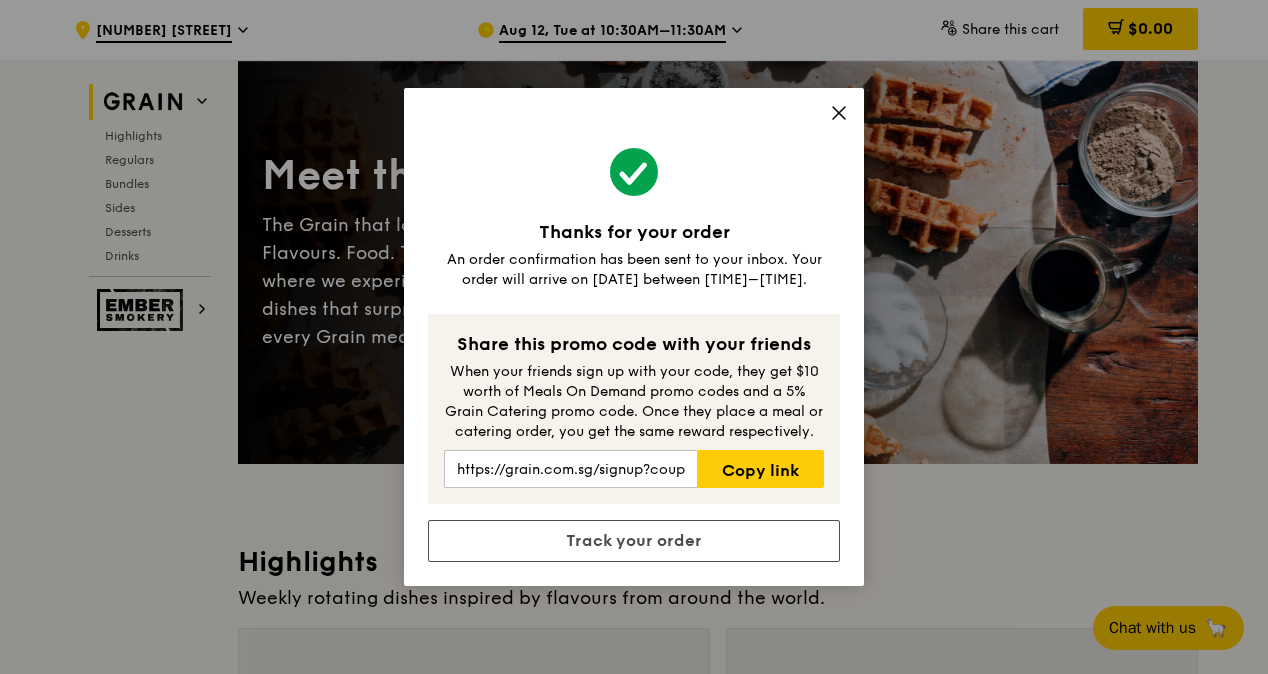 click 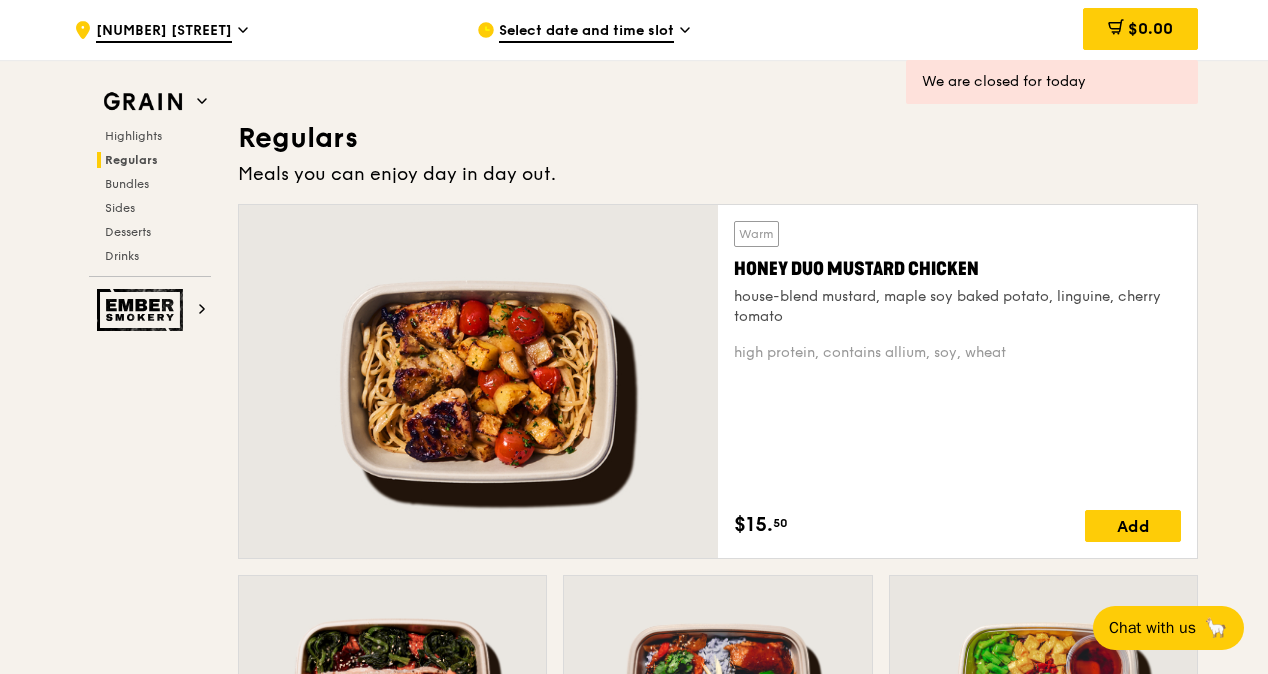 scroll, scrollTop: 1200, scrollLeft: 0, axis: vertical 